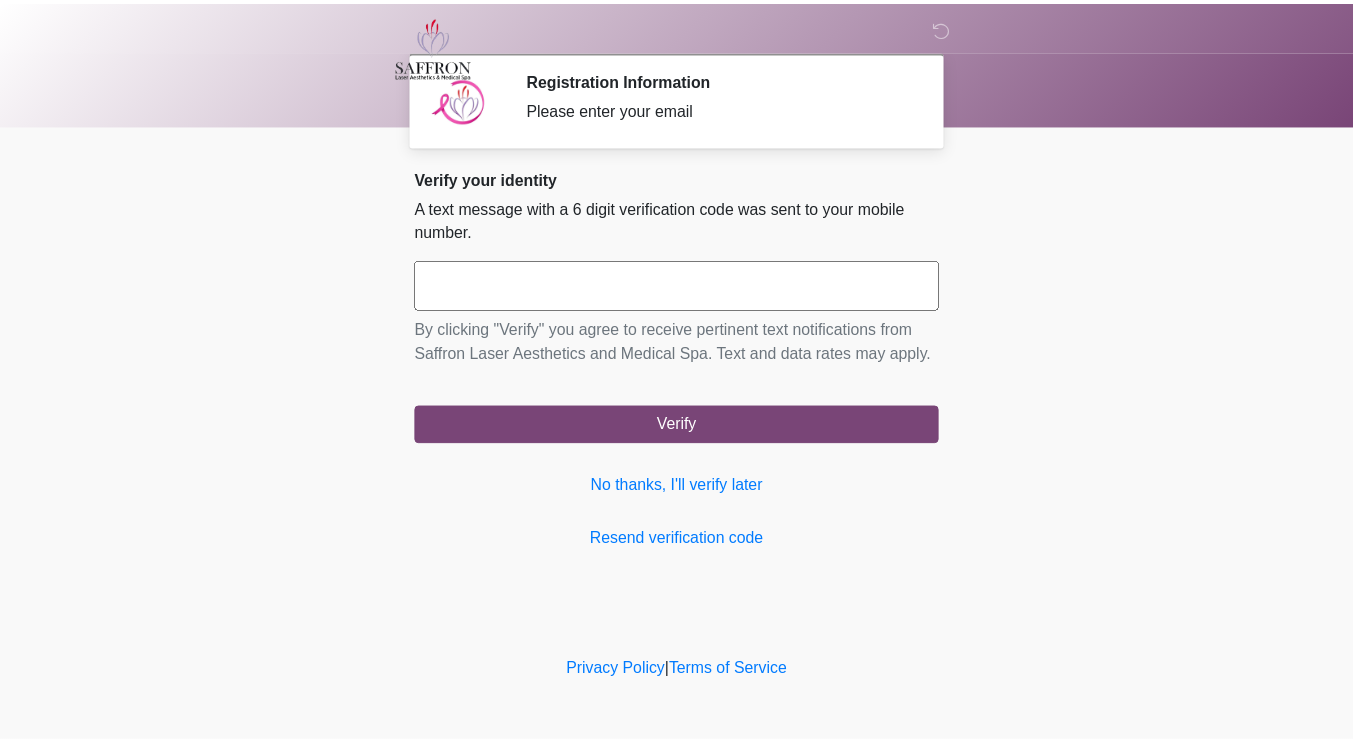 scroll, scrollTop: 0, scrollLeft: 0, axis: both 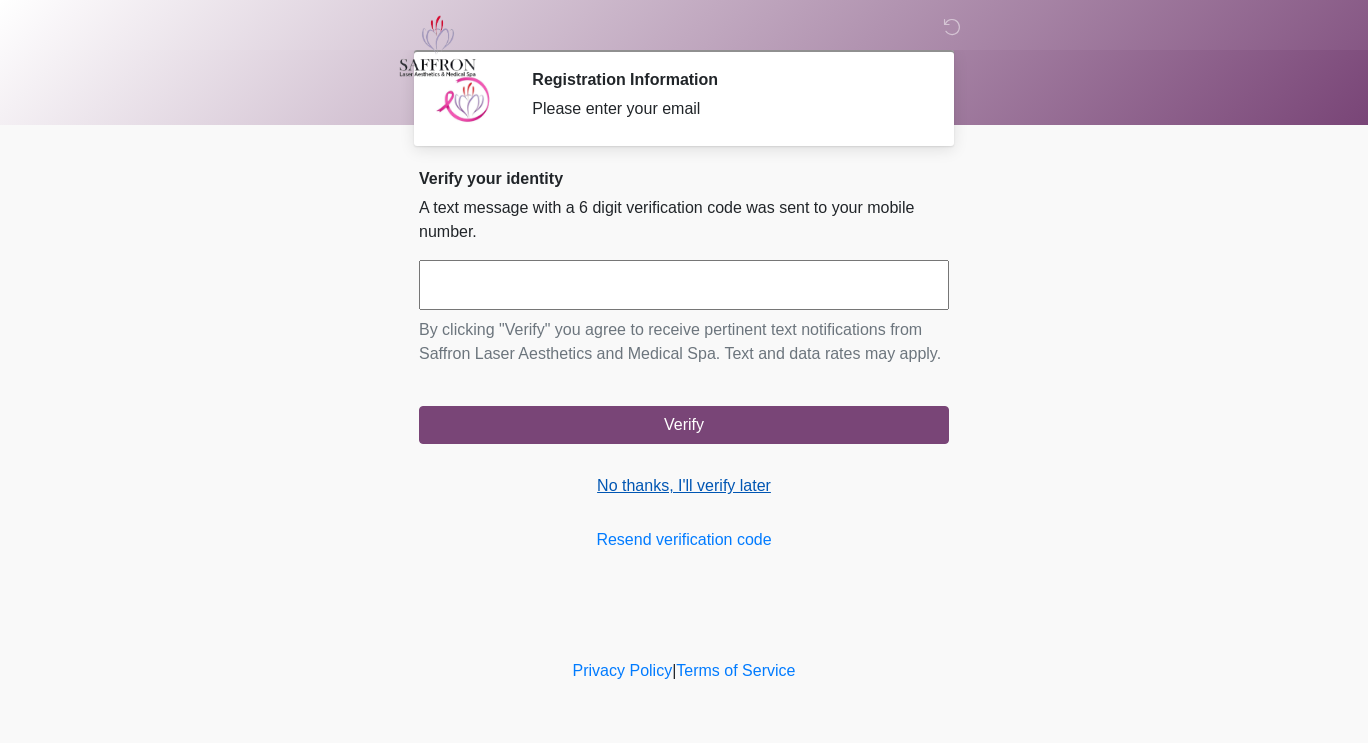 click on "No thanks, I'll verify later" at bounding box center (684, 486) 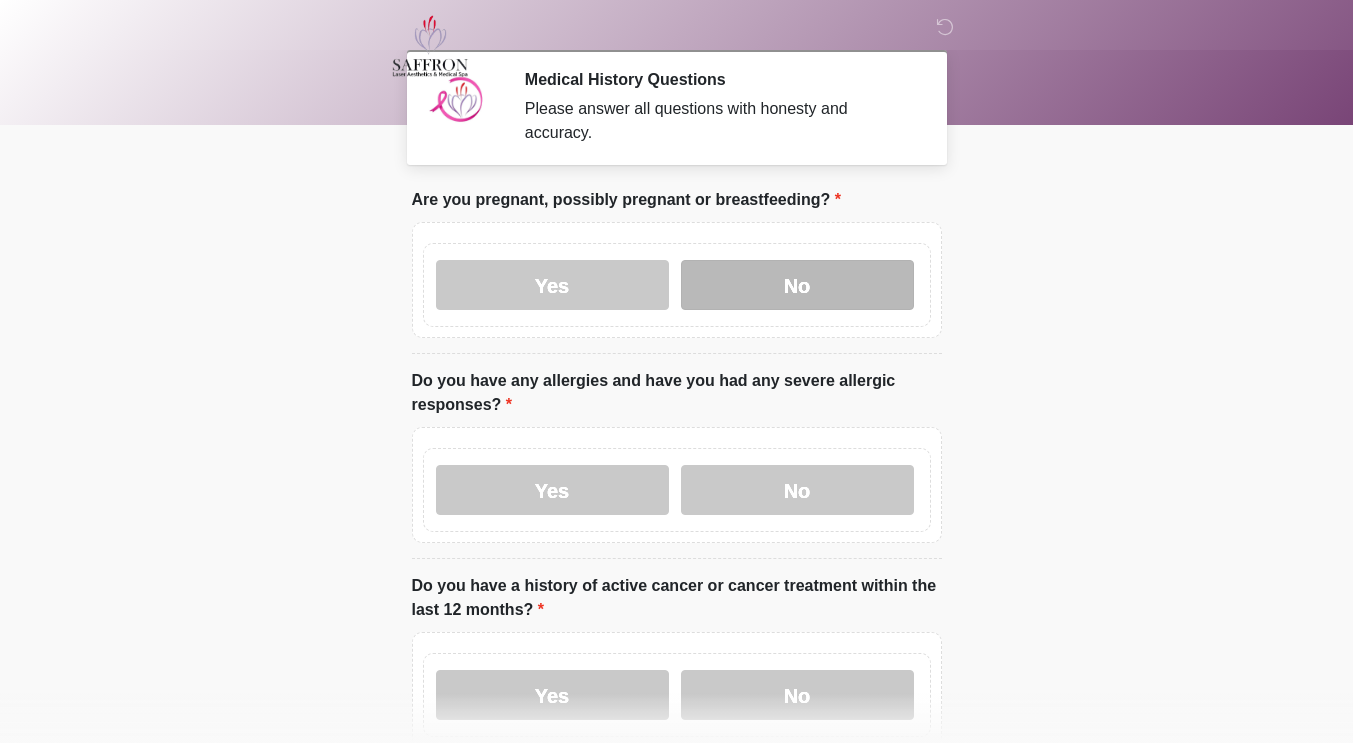 click on "No" at bounding box center (797, 285) 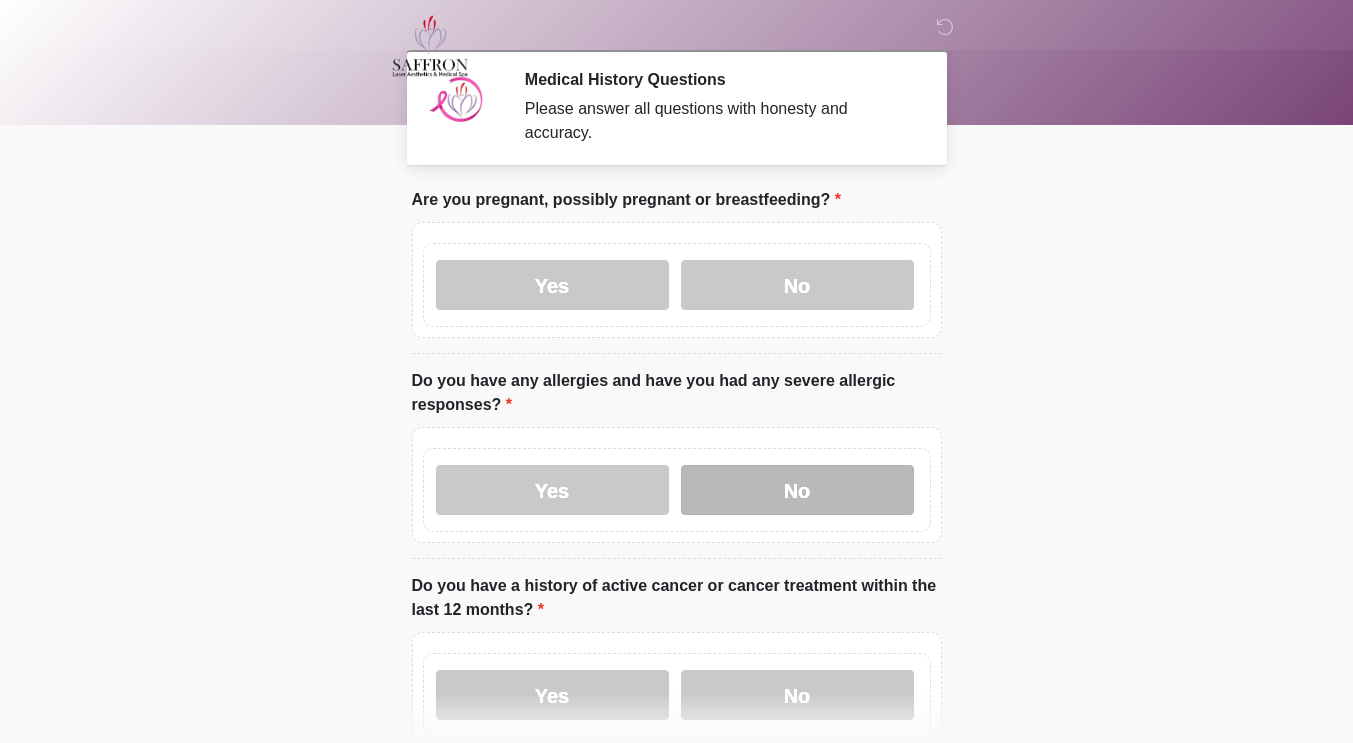 click on "No" at bounding box center (797, 490) 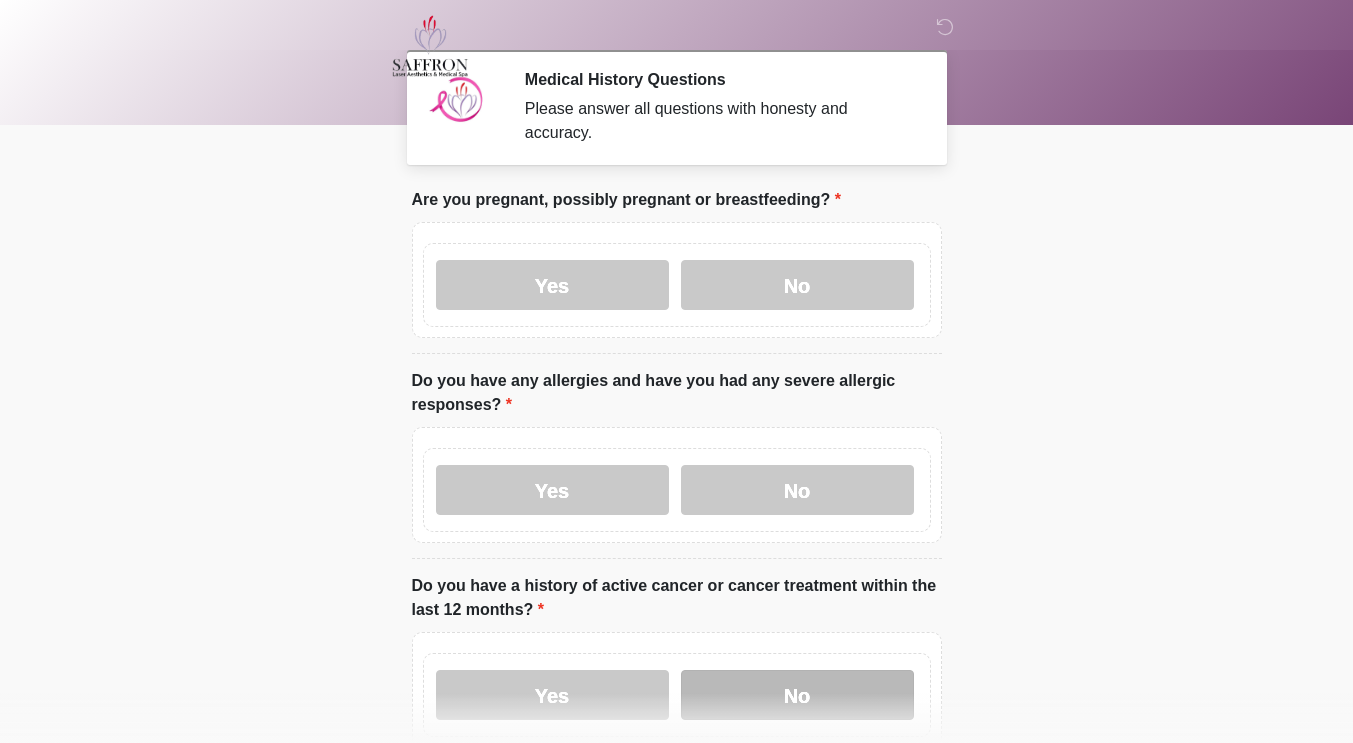 click on "No" at bounding box center (797, 695) 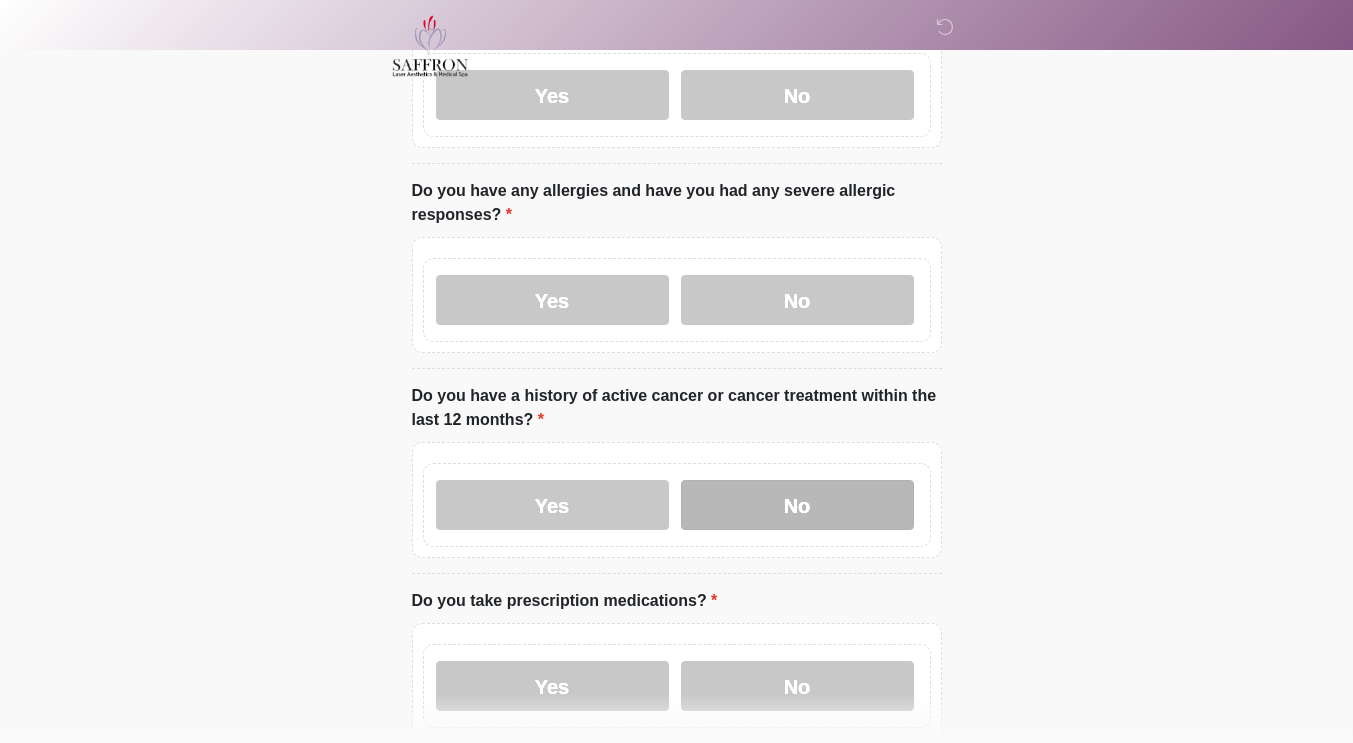 scroll, scrollTop: 250, scrollLeft: 0, axis: vertical 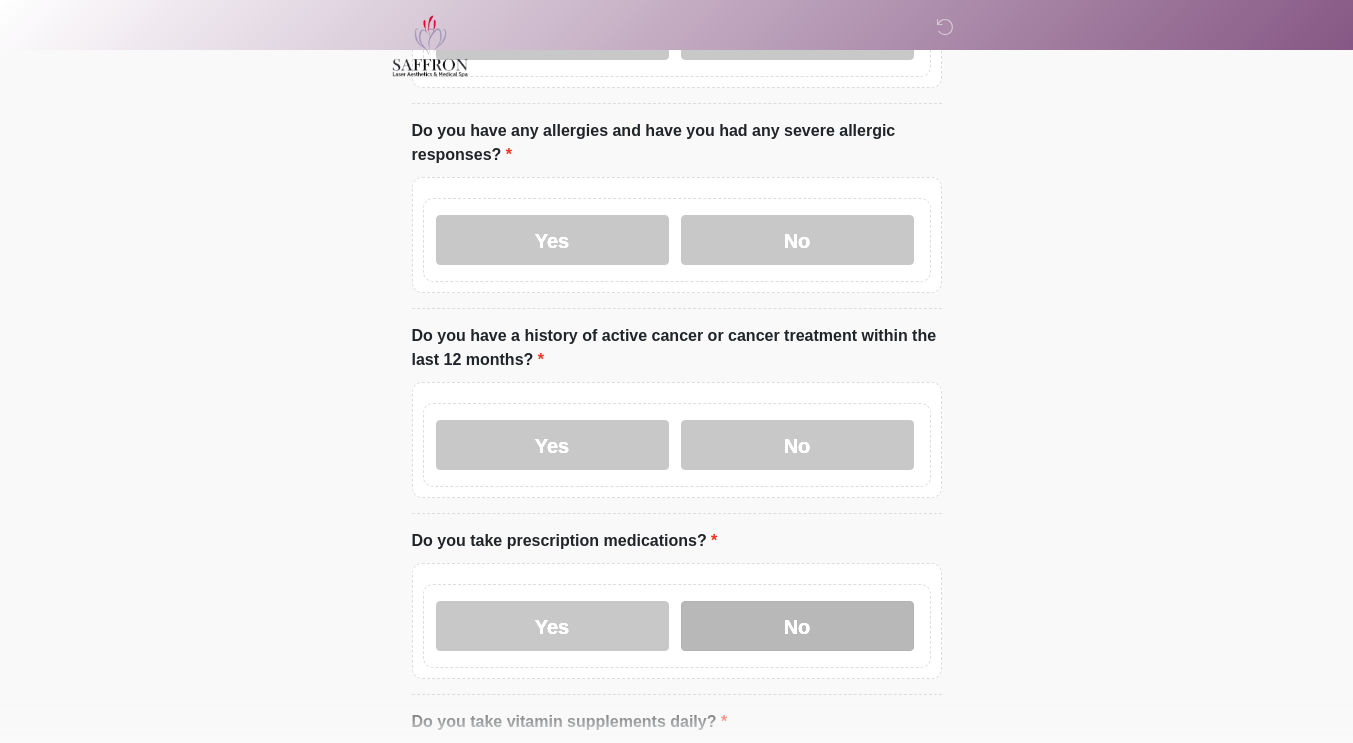 click on "No" at bounding box center (797, 626) 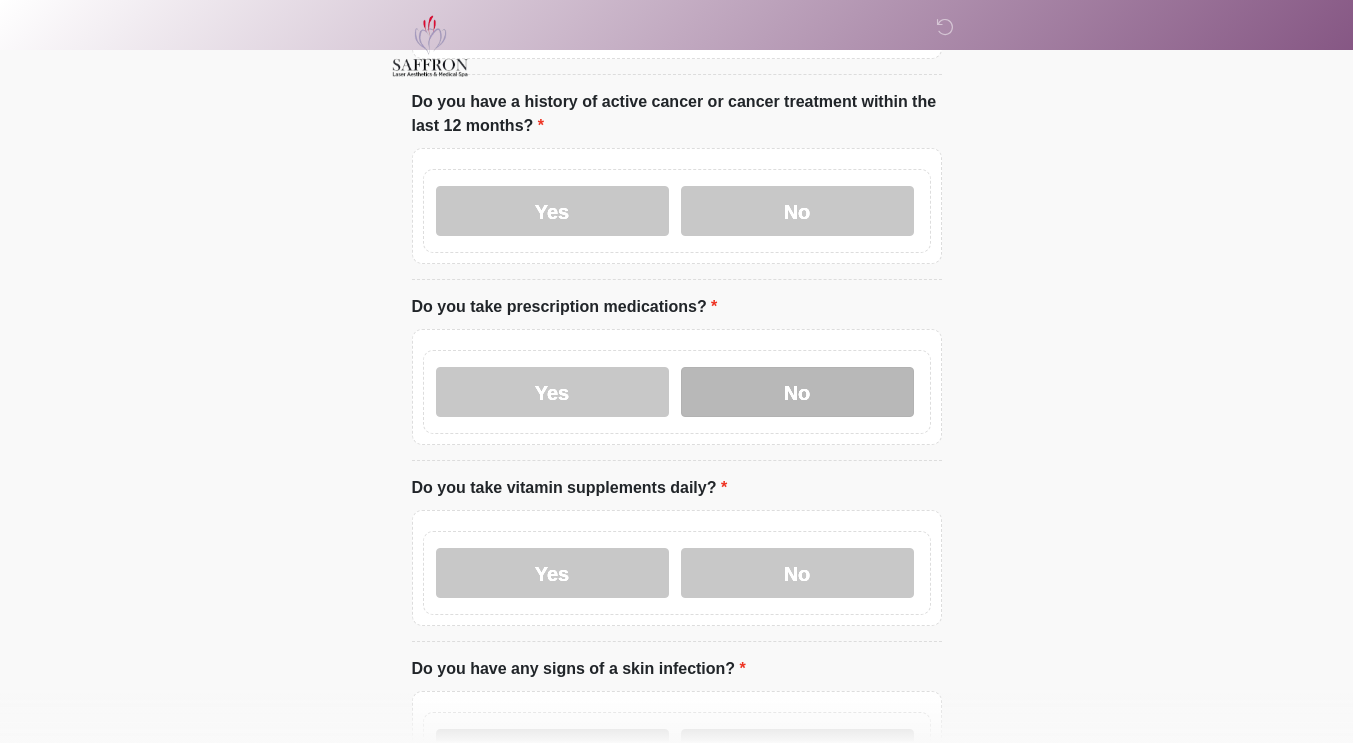 scroll, scrollTop: 488, scrollLeft: 0, axis: vertical 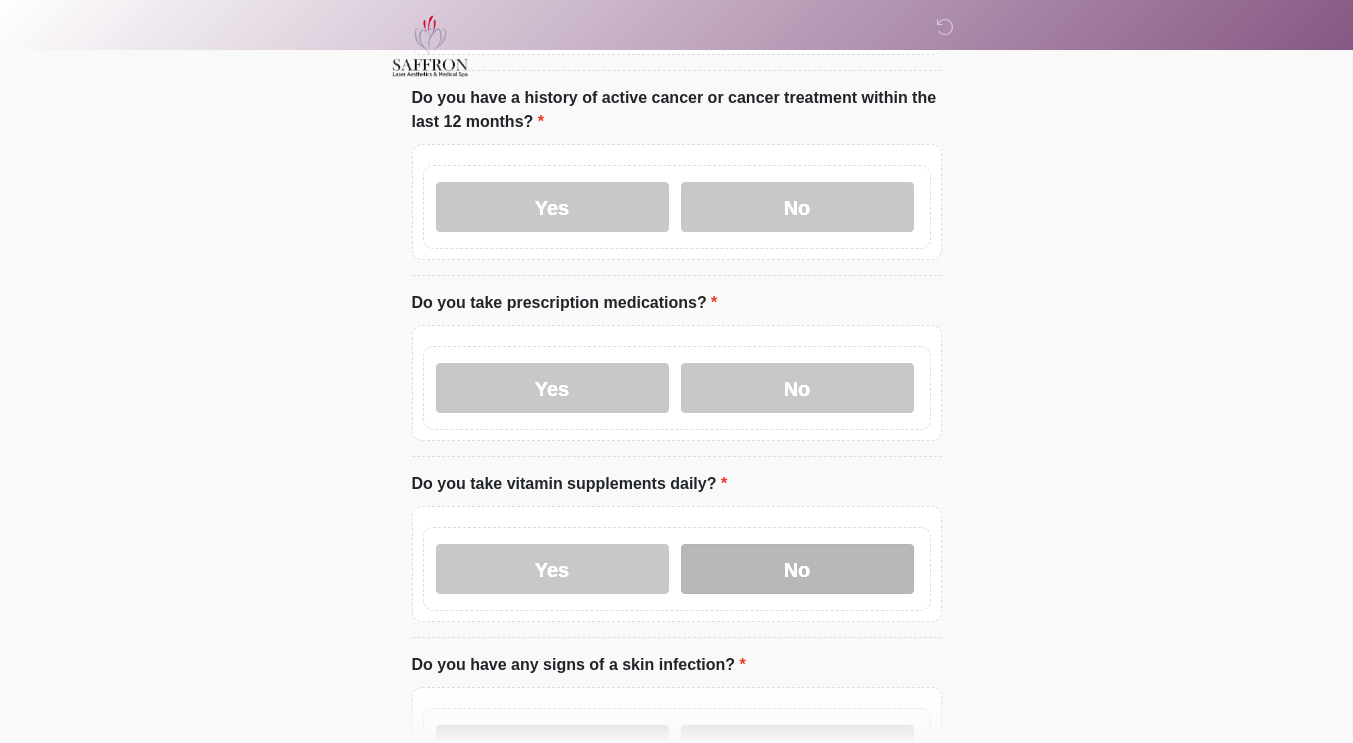 click on "No" at bounding box center [797, 569] 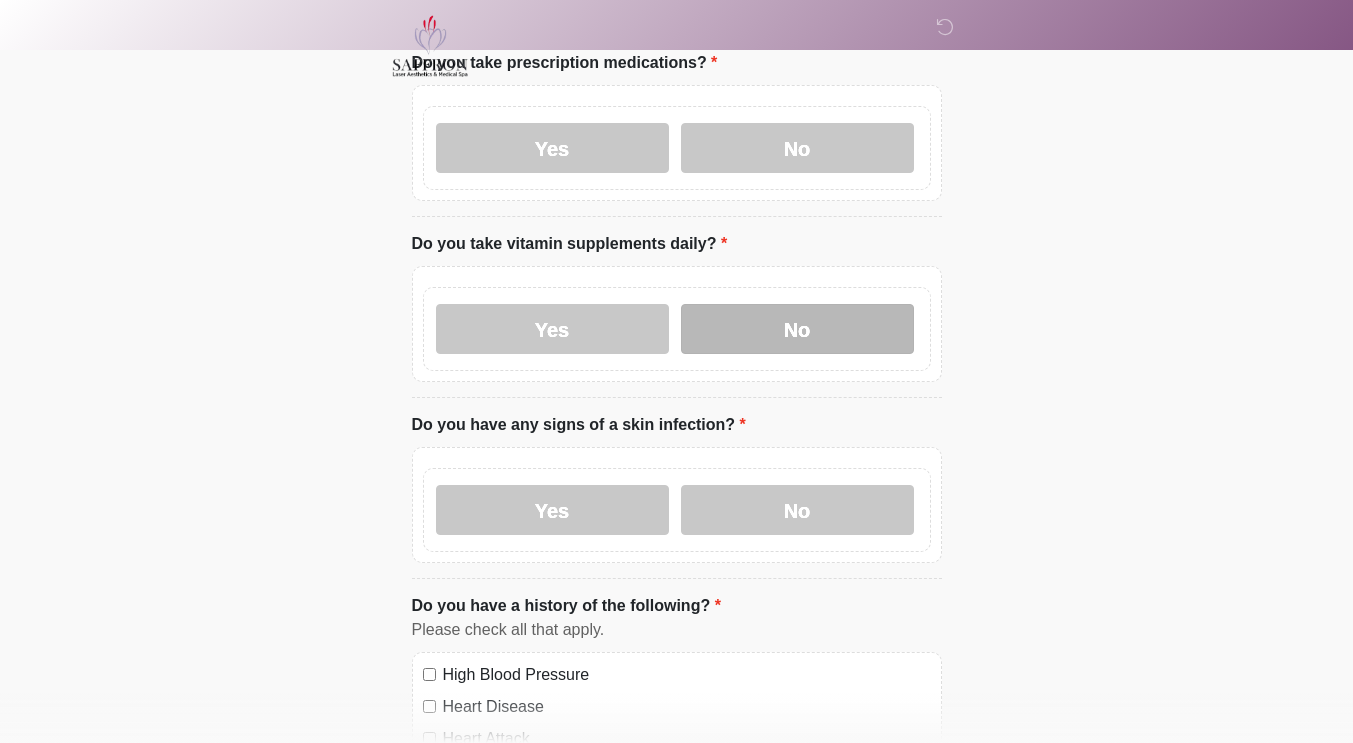 scroll, scrollTop: 781, scrollLeft: 0, axis: vertical 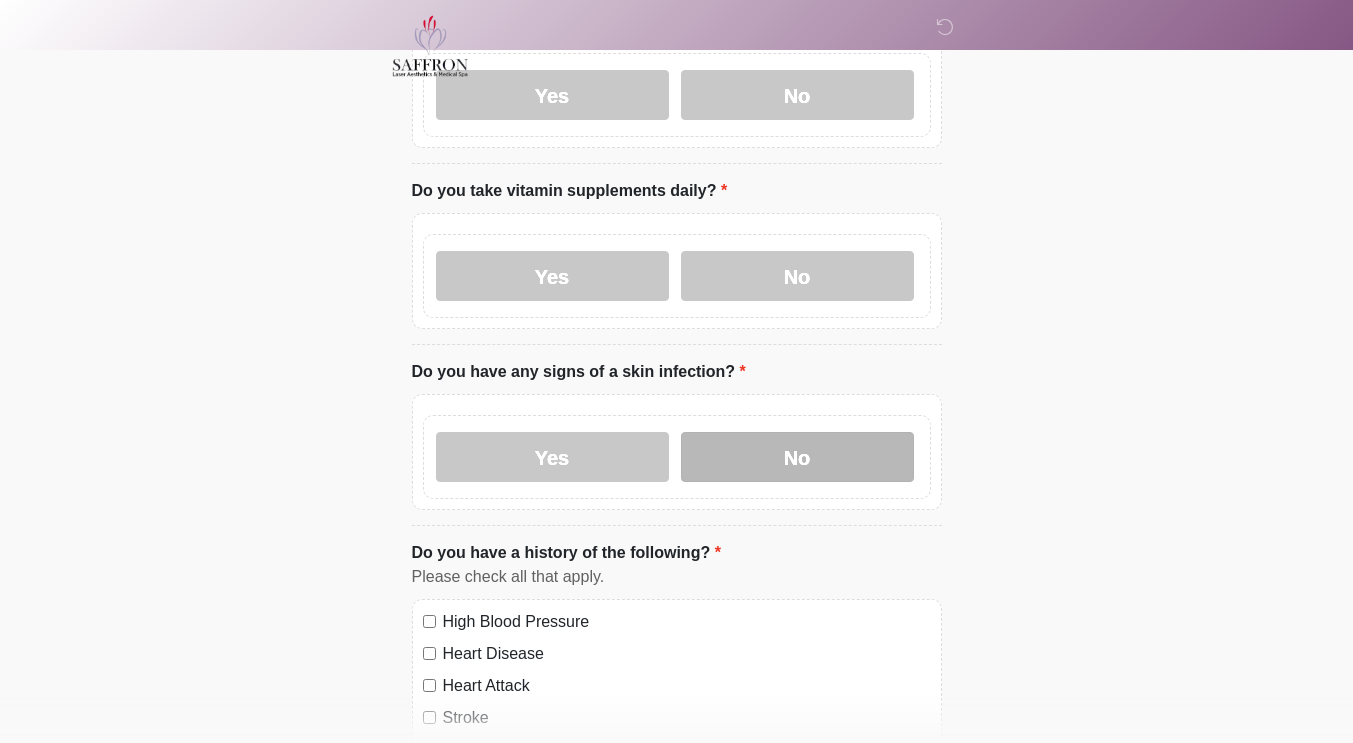 click on "No" at bounding box center [797, 457] 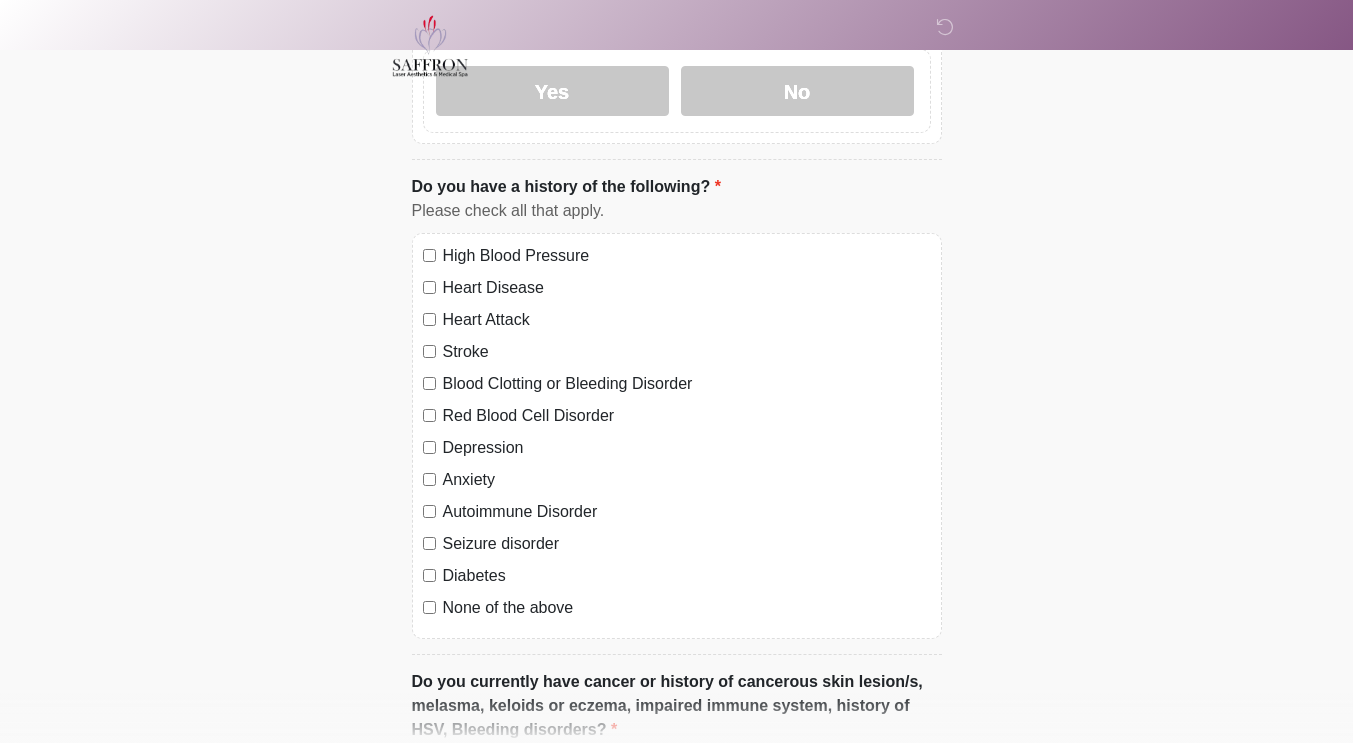 click on "None of the above" at bounding box center [677, 608] 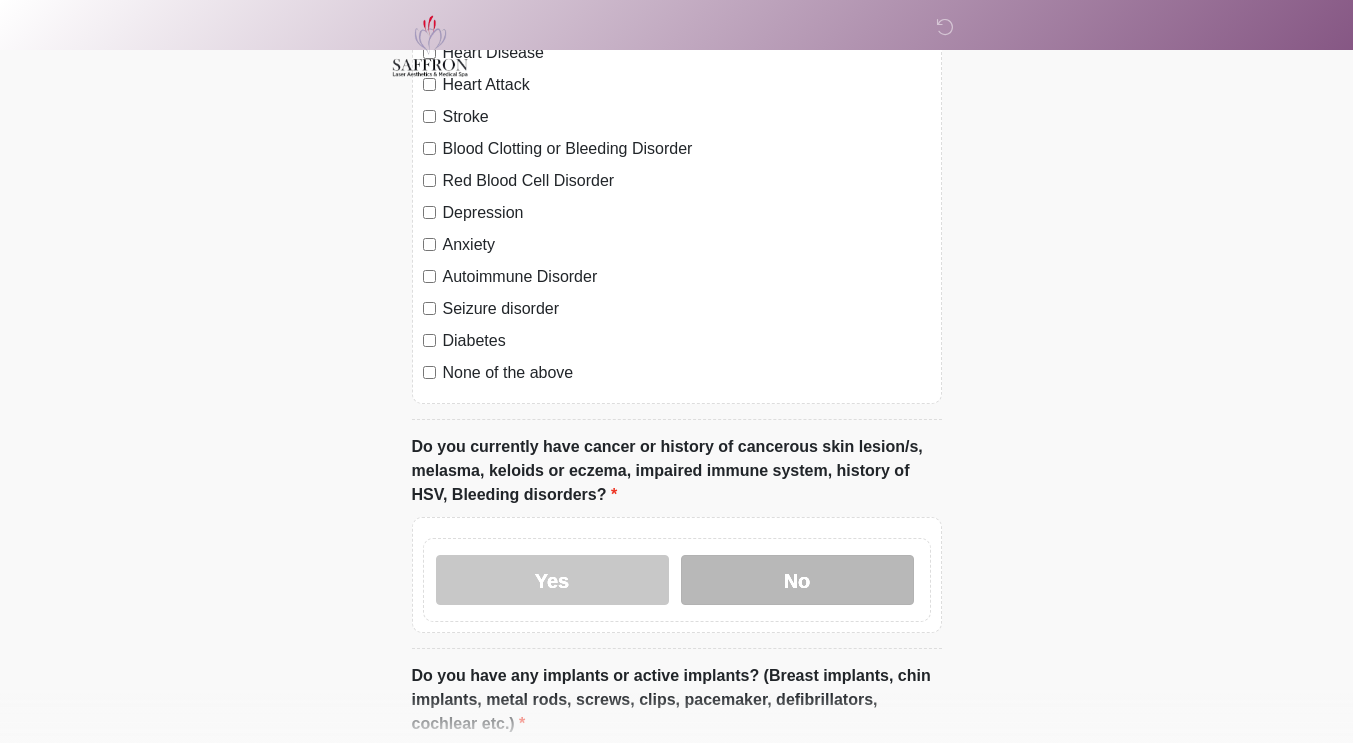 click on "No" at bounding box center [797, 580] 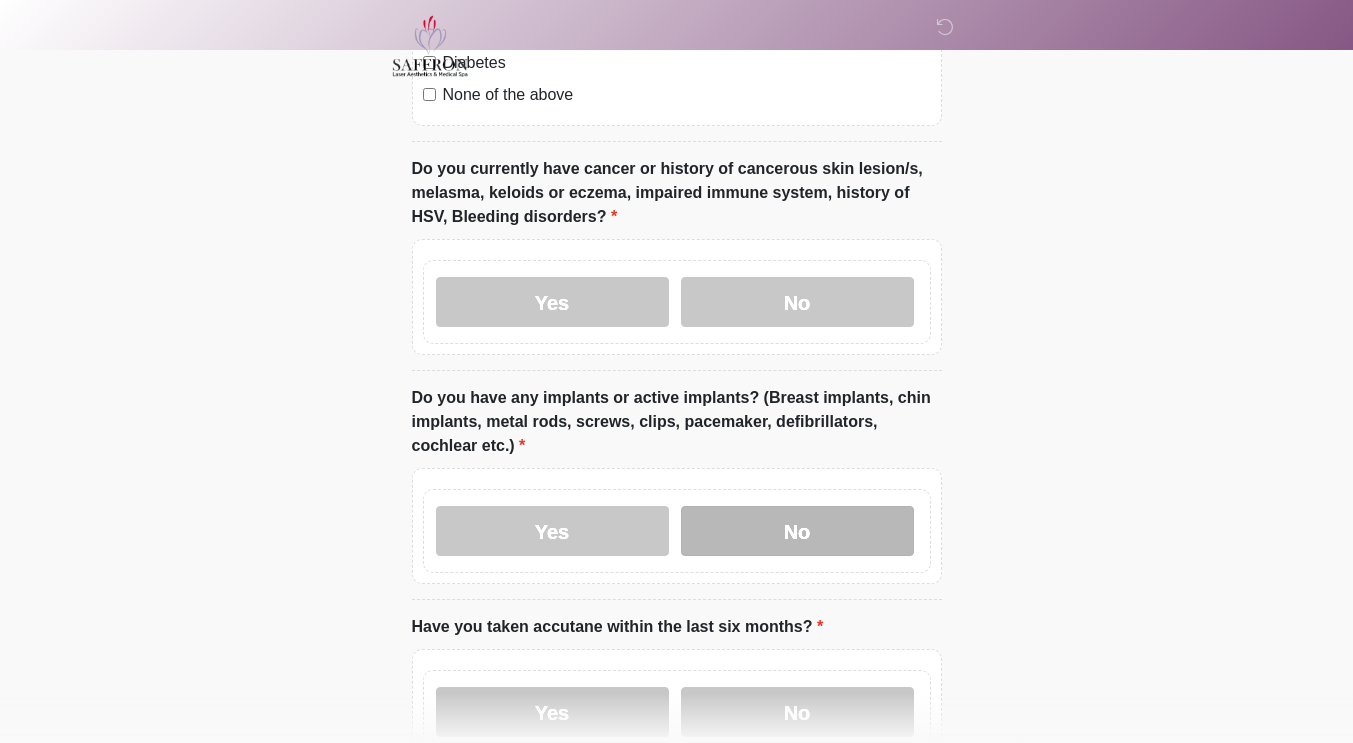 click on "No" at bounding box center [797, 531] 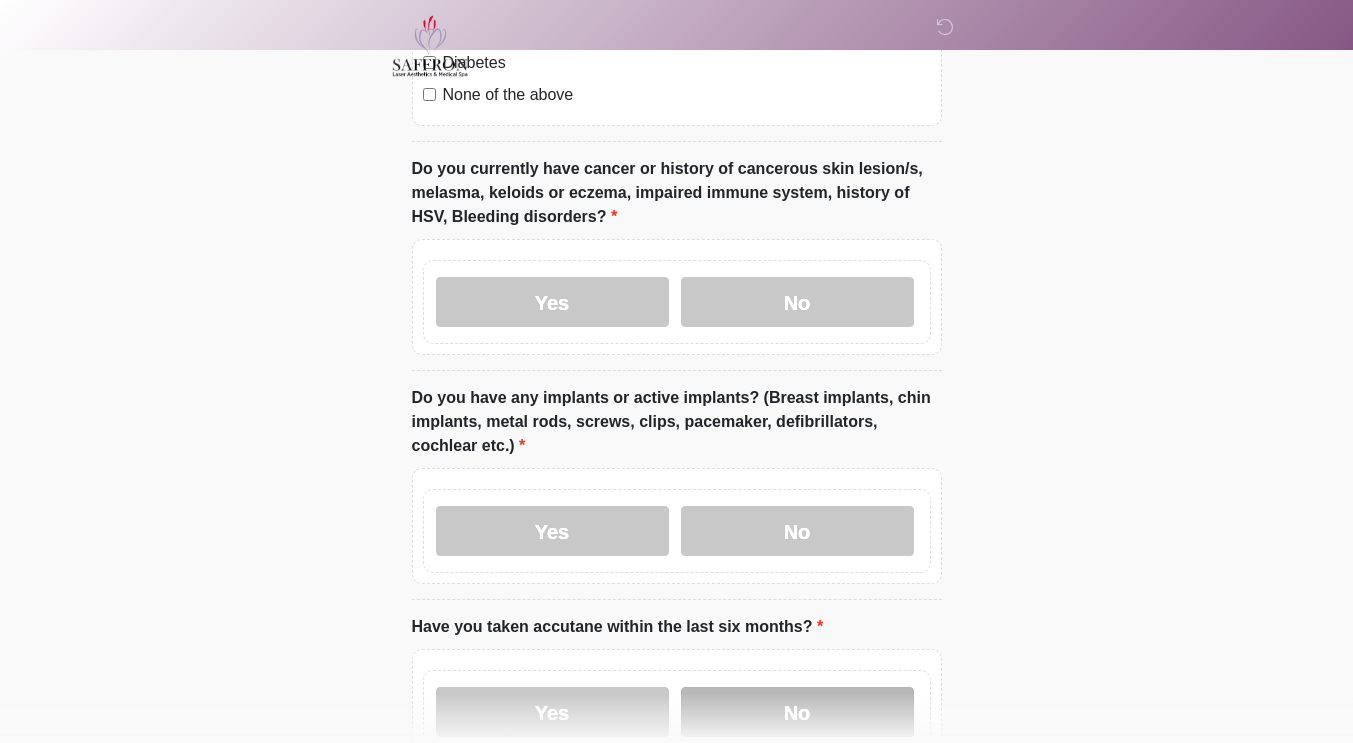 click on "No" at bounding box center (797, 712) 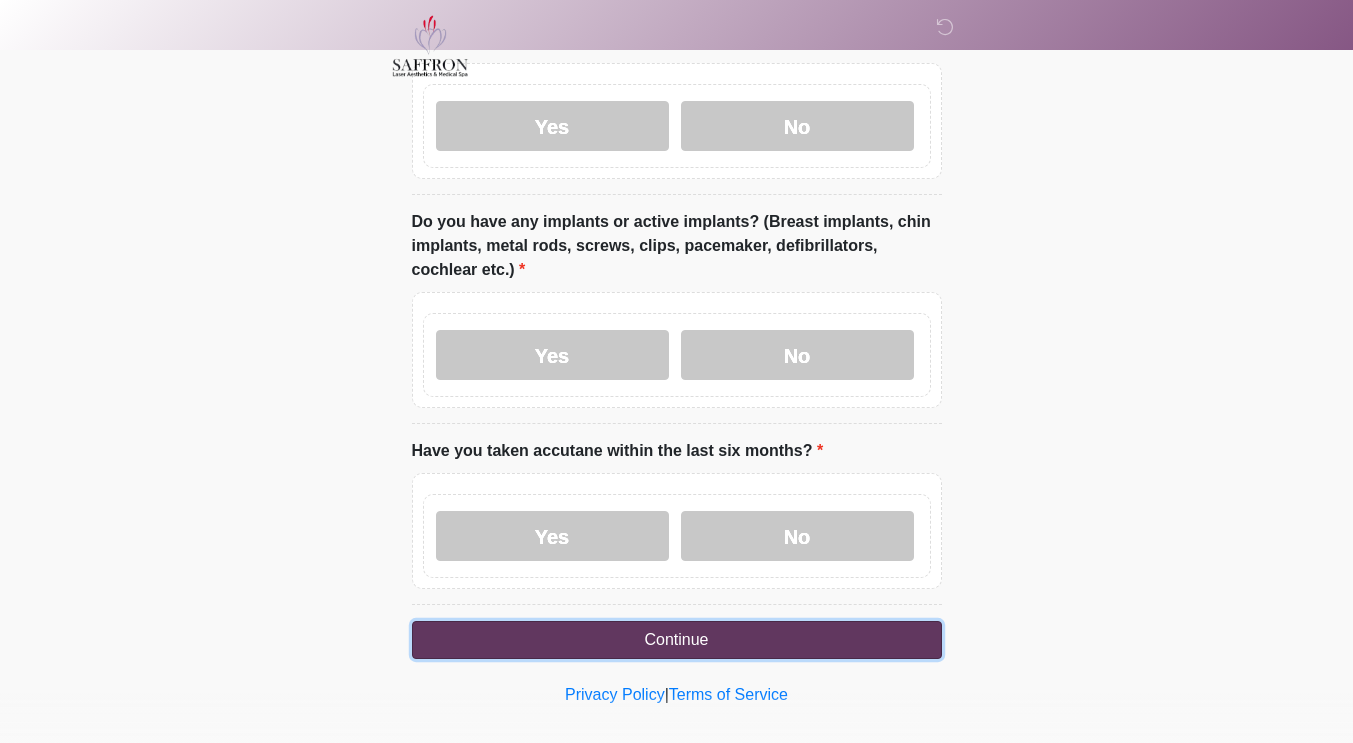click on "Continue" at bounding box center (677, 640) 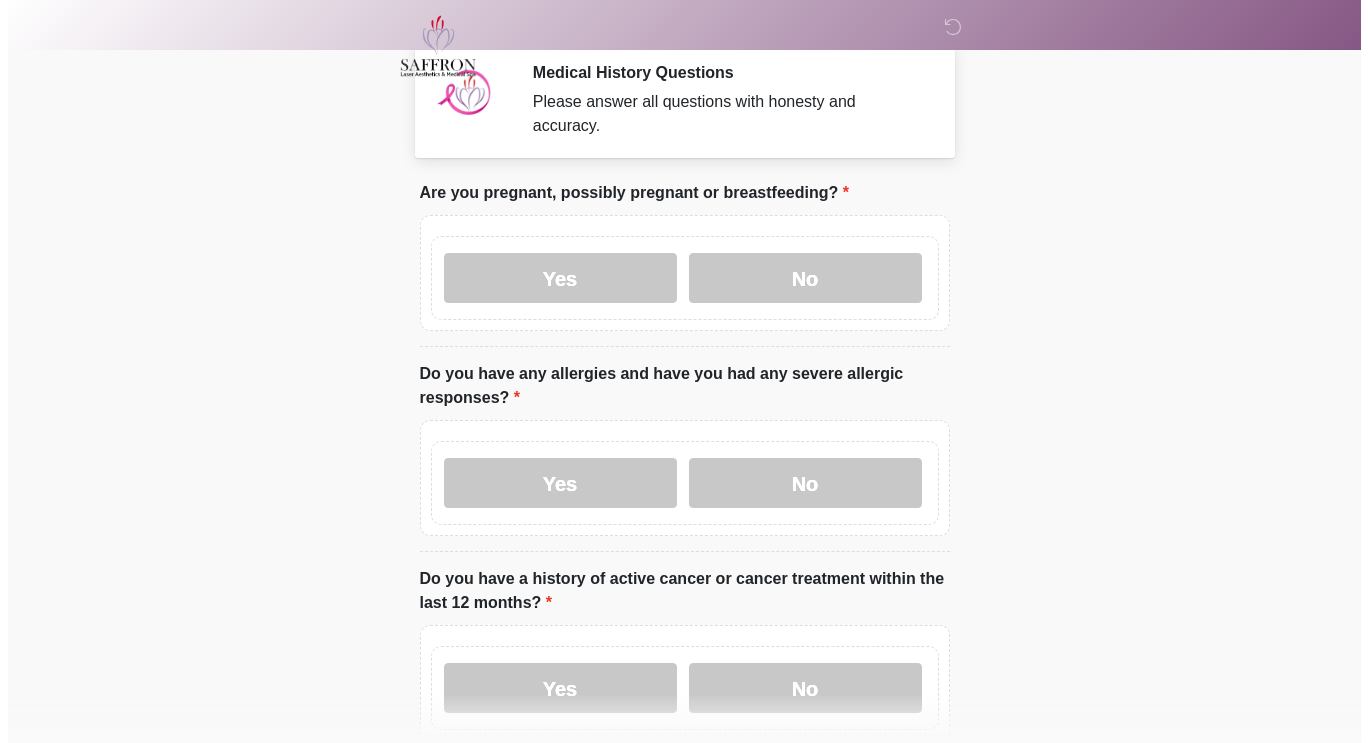 scroll, scrollTop: 0, scrollLeft: 0, axis: both 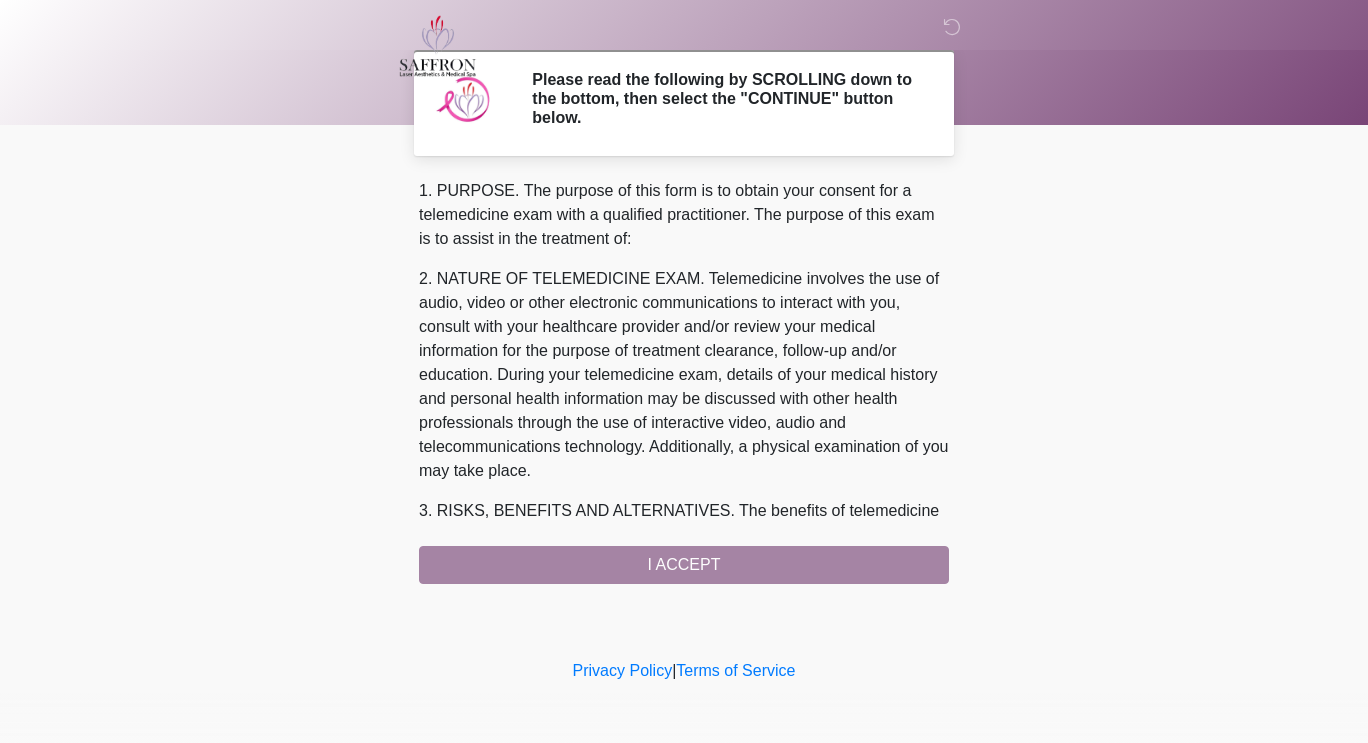 click on "1. PURPOSE. The purpose of this form is to obtain your consent for a telemedicine exam with a qualified practitioner. The purpose of this exam is to assist in the treatment of:  2. NATURE OF TELEMEDICINE EXAM. Telemedicine involves the use of audio, video or other electronic communications to interact with you, consult with your healthcare provider and/or review your medical information for the purpose of treatment clearance, follow-up and/or education. During your telemedicine exam, details of your medical history and personal health information may be discussed with other health professionals through the use of interactive video, audio and telecommunications technology. Additionally, a physical examination of you may take place. 4. HEALTHCARE INSTITUTION. Saffron Laser Aesthetics and Medical Spa has medical and non-medical technical personnel who may participate in the telemedicine exam to aid in the audio/video link with the qualified practitioner.
I ACCEPT" at bounding box center (684, 381) 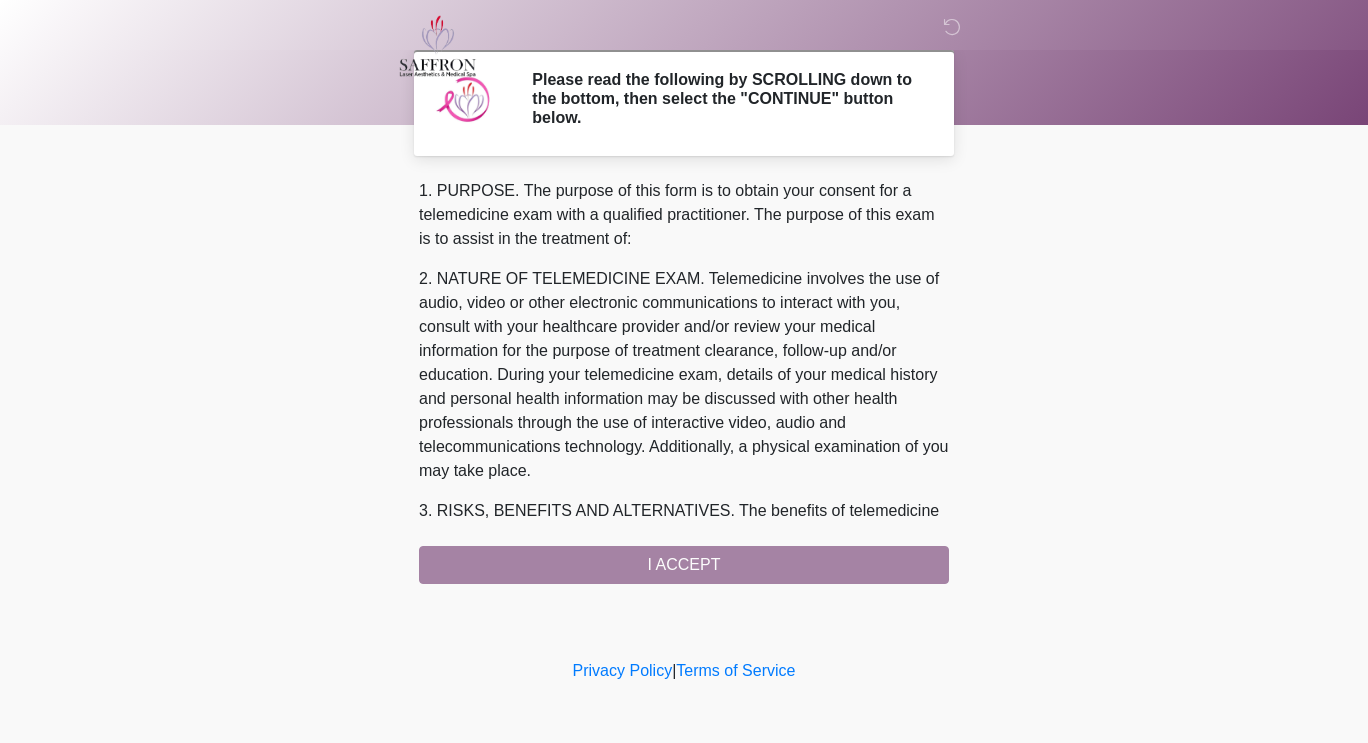 click on "1. PURPOSE. The purpose of this form is to obtain your consent for a telemedicine exam with a qualified practitioner. The purpose of this exam is to assist in the treatment of:  2. NATURE OF TELEMEDICINE EXAM. Telemedicine involves the use of audio, video or other electronic communications to interact with you, consult with your healthcare provider and/or review your medical information for the purpose of treatment clearance, follow-up and/or education. During your telemedicine exam, details of your medical history and personal health information may be discussed with other health professionals through the use of interactive video, audio and telecommunications technology. Additionally, a physical examination of you may take place. 4. HEALTHCARE INSTITUTION. Saffron Laser Aesthetics and Medical Spa has medical and non-medical technical personnel who may participate in the telemedicine exam to aid in the audio/video link with the qualified practitioner.
I ACCEPT" at bounding box center [684, 381] 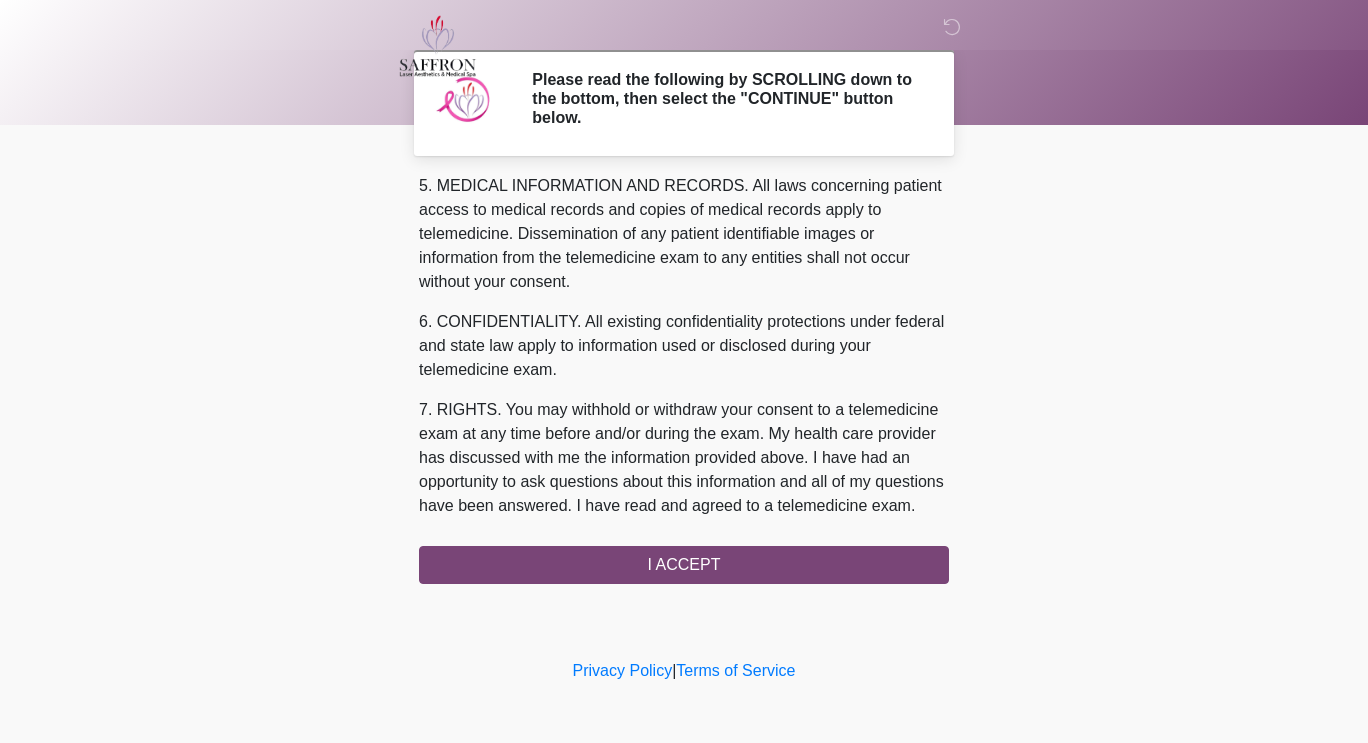 scroll, scrollTop: 841, scrollLeft: 0, axis: vertical 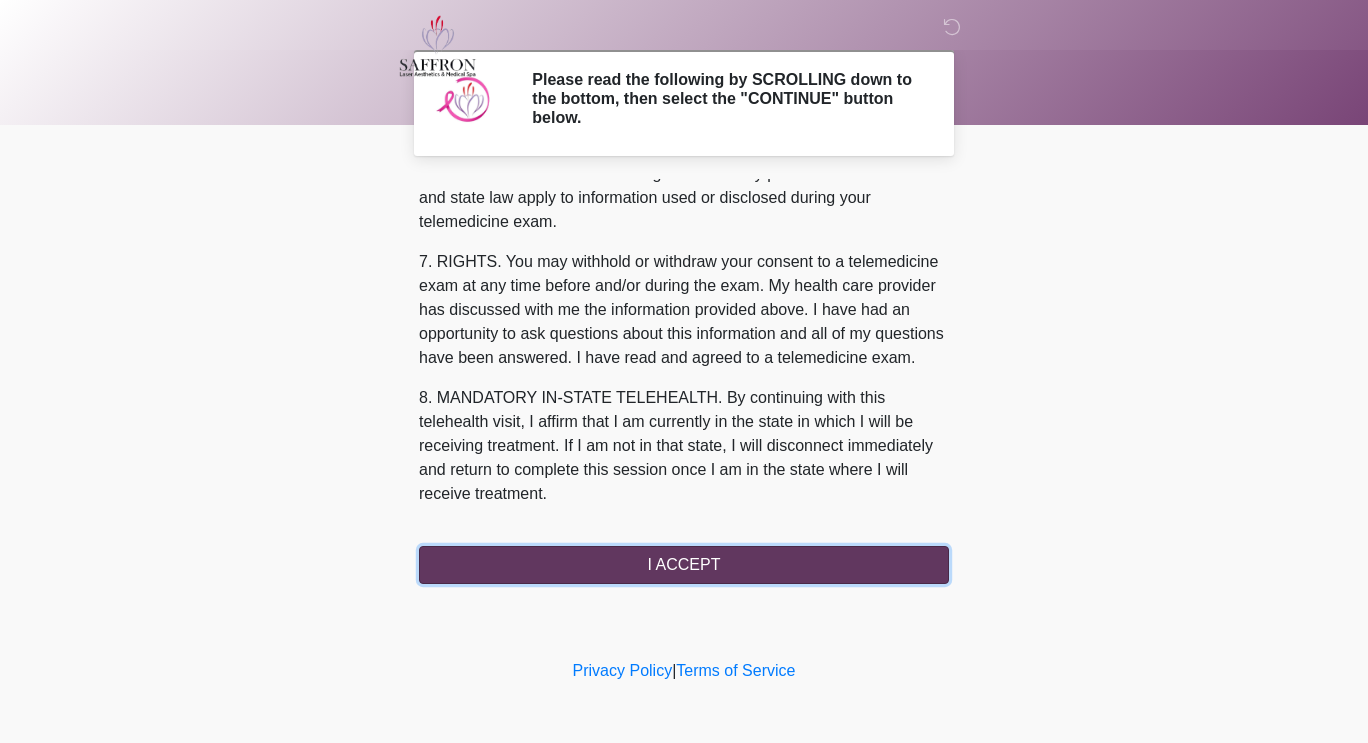 click on "I ACCEPT" at bounding box center [684, 565] 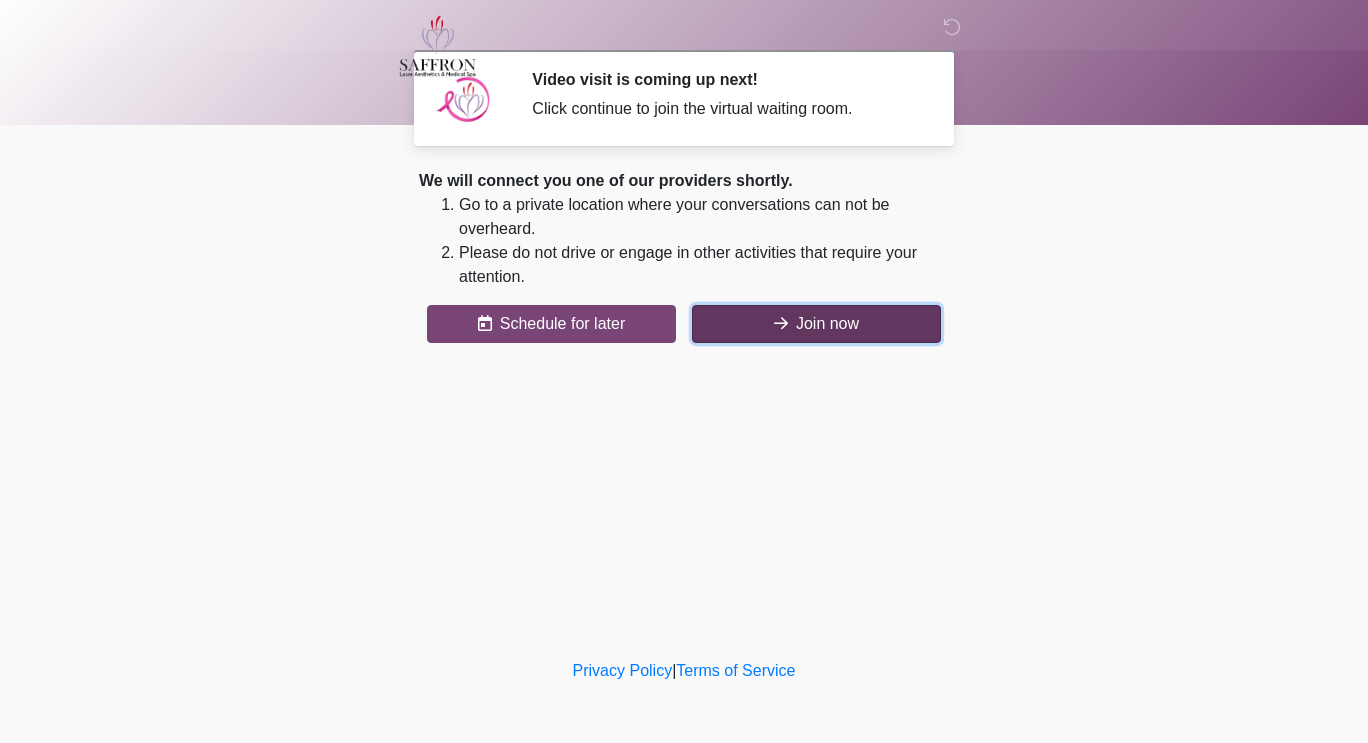 click on "Join now" at bounding box center [816, 324] 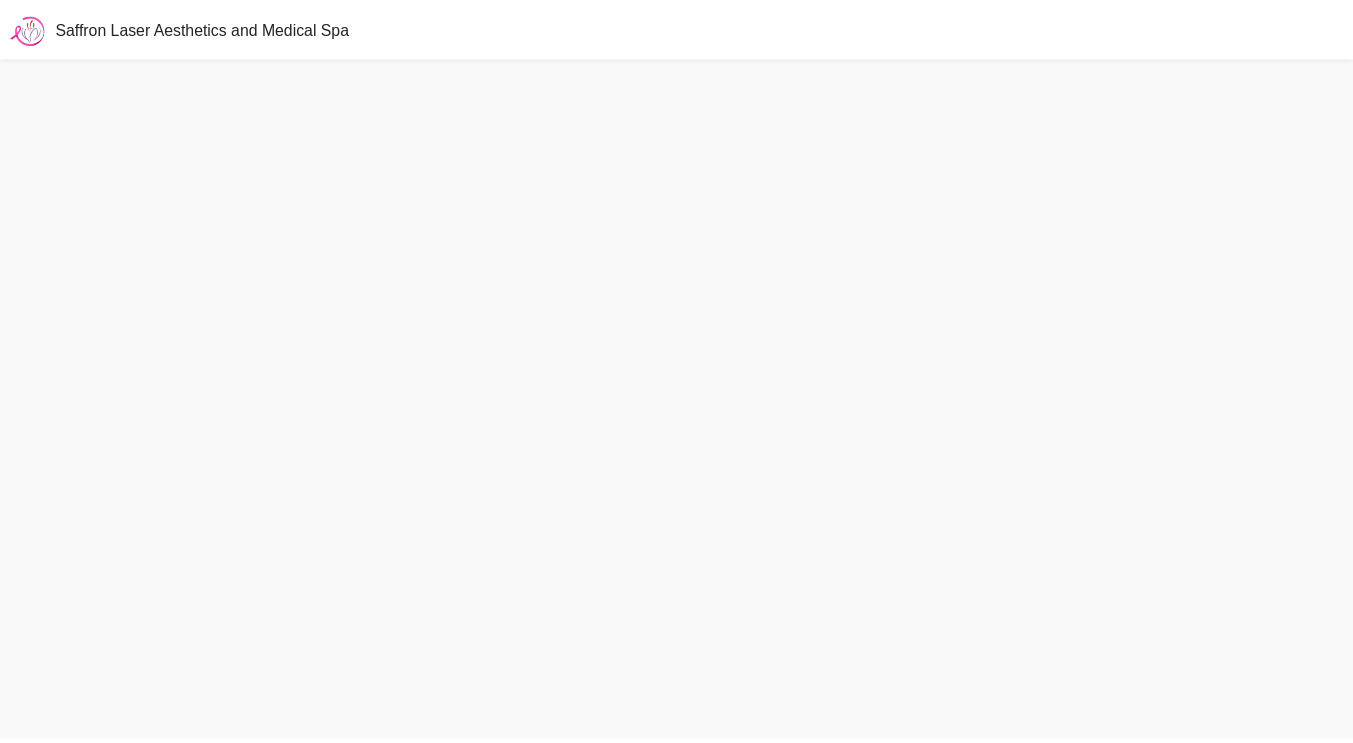 scroll, scrollTop: 0, scrollLeft: 0, axis: both 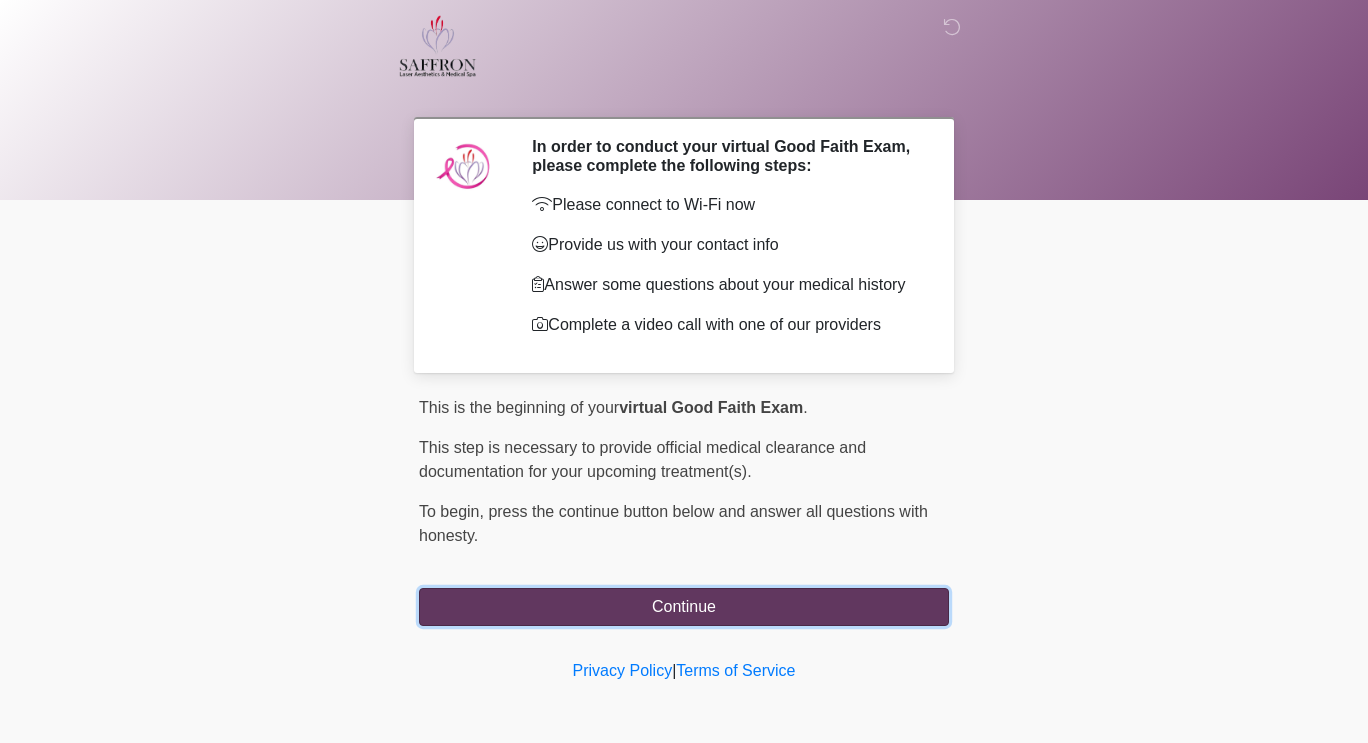 click on "Continue" at bounding box center [684, 607] 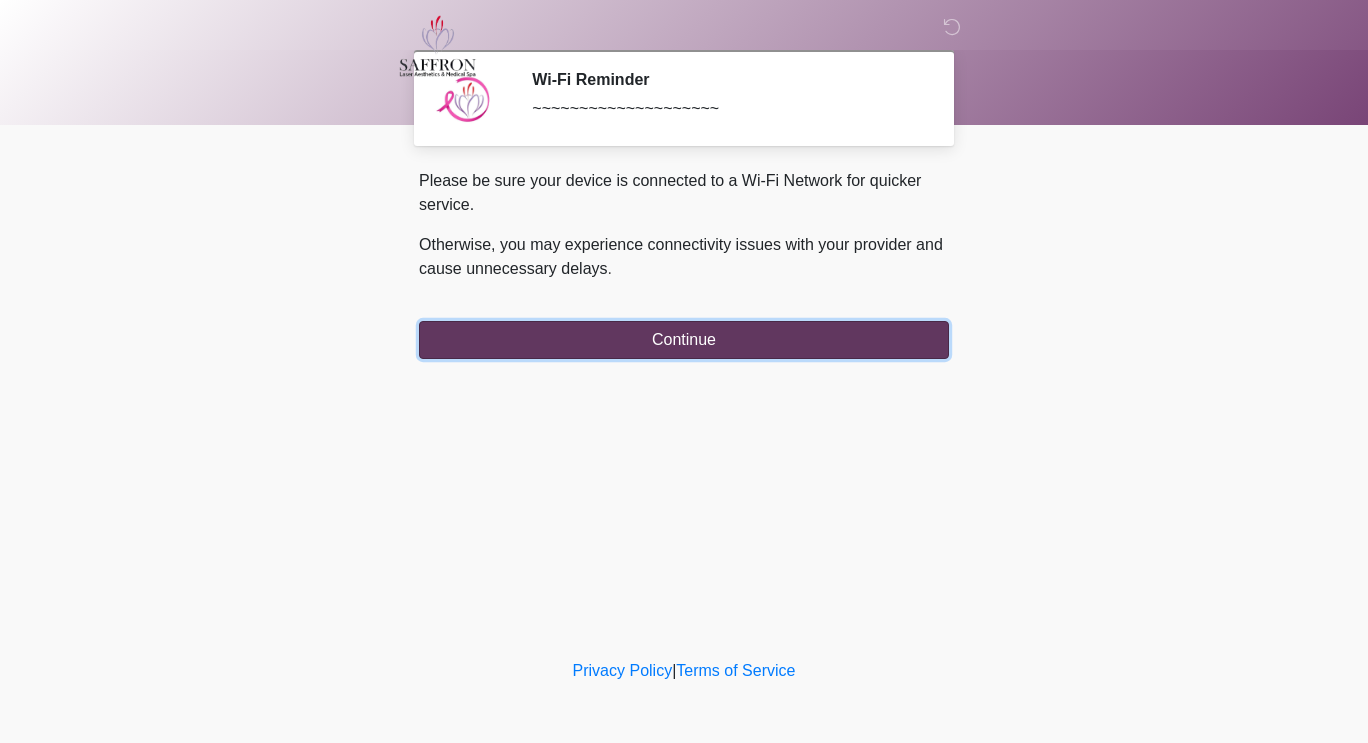 click on "Continue" at bounding box center [684, 340] 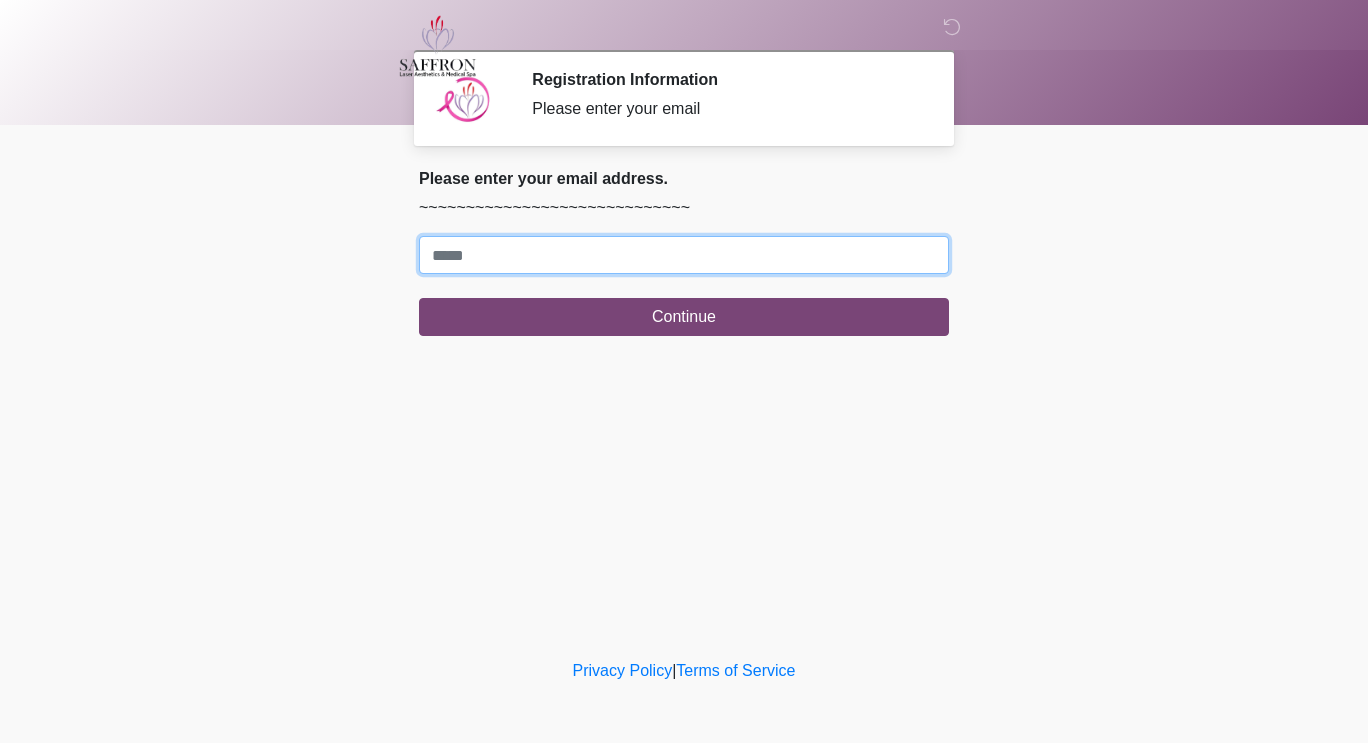 click on "Where should we email your treatment plan?" at bounding box center (684, 255) 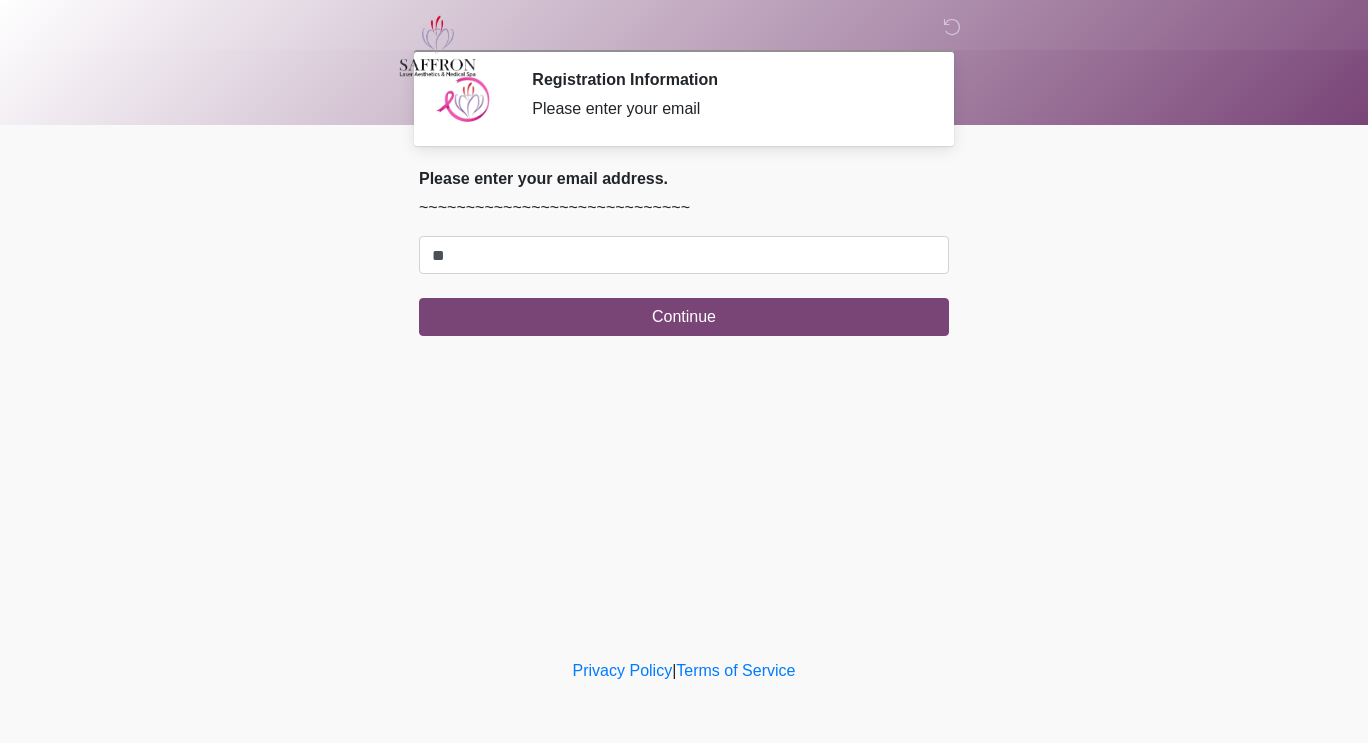 click on "‎ ‎ ‎
Registration Information
Please enter your email
Please connect to Wi-Fi now   Provide us with your contact info  Answer some questions about your medical history  Complete a video call with one of our providers
This is the beginning of your  virtual Good Faith Exam .  ﻿﻿﻿﻿﻿﻿﻿﻿ This step is necessary to provide official medical clearance and documentation for your upcoming treatment(s).   ﻿﻿﻿﻿﻿﻿To begin, ﻿﻿﻿﻿﻿﻿ press the continue button below and answer all questions with honesty.
Continue
Please be sure your device is connected to a Wi-Fi Network for quicker service.  .
Continue" at bounding box center (684, 371) 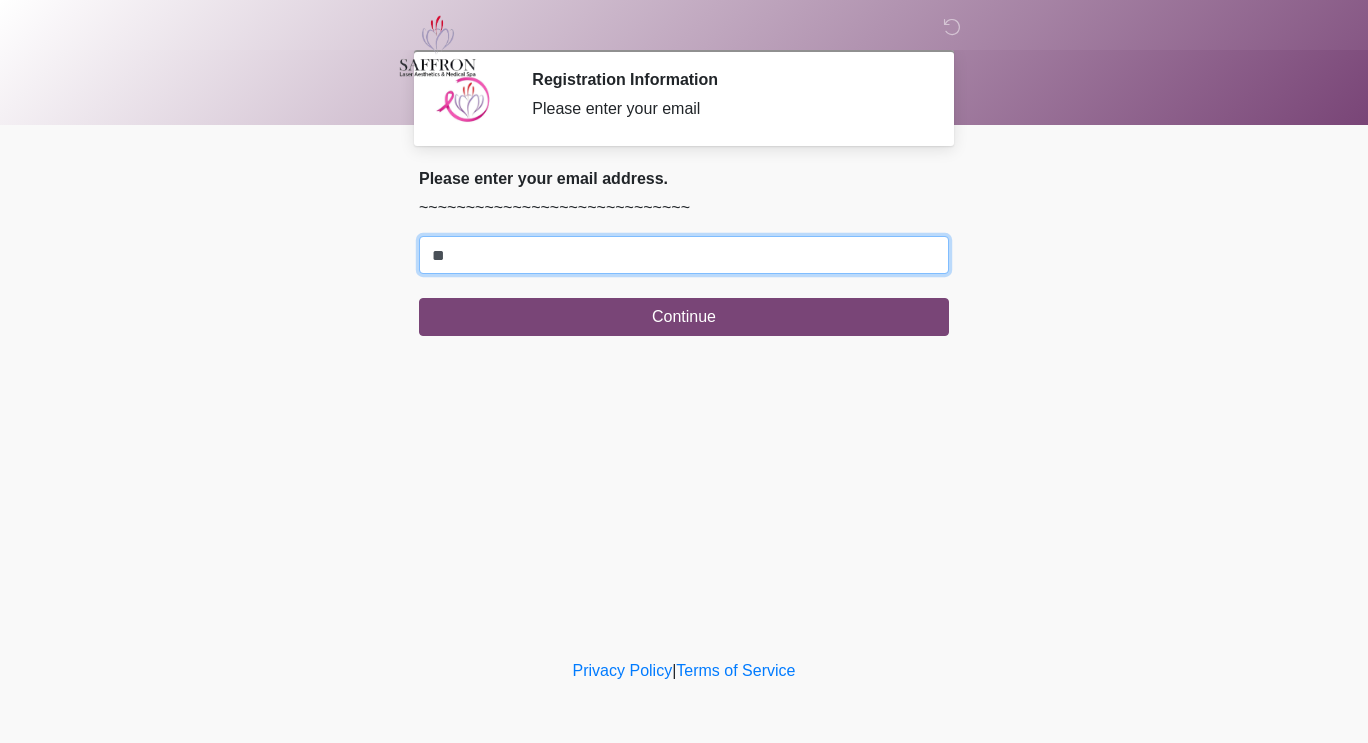 click on "**" at bounding box center (684, 255) 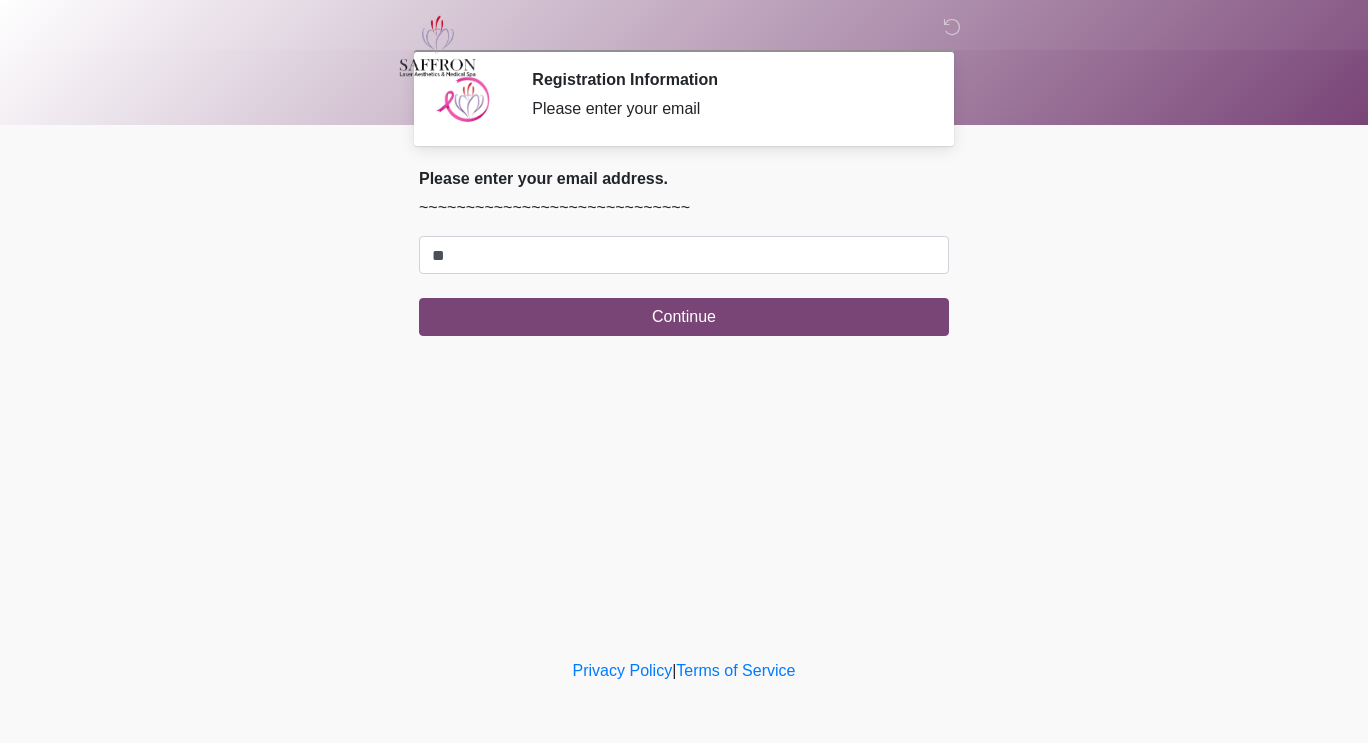 click on "‎ ‎ ‎
Registration Information
Please enter your email
Please connect to Wi-Fi now   Provide us with your contact info  Answer some questions about your medical history  Complete a video call with one of our providers
This is the beginning of your  virtual Good Faith Exam .  ﻿﻿﻿﻿﻿﻿﻿﻿ This step is necessary to provide official medical clearance and documentation for your upcoming treatment(s).   ﻿﻿﻿﻿﻿﻿To begin, ﻿﻿﻿﻿﻿﻿ press the continue button below and answer all questions with honesty.
Continue
Please be sure your device is connected to a Wi-Fi Network for quicker service.  .
Continue" at bounding box center [684, 371] 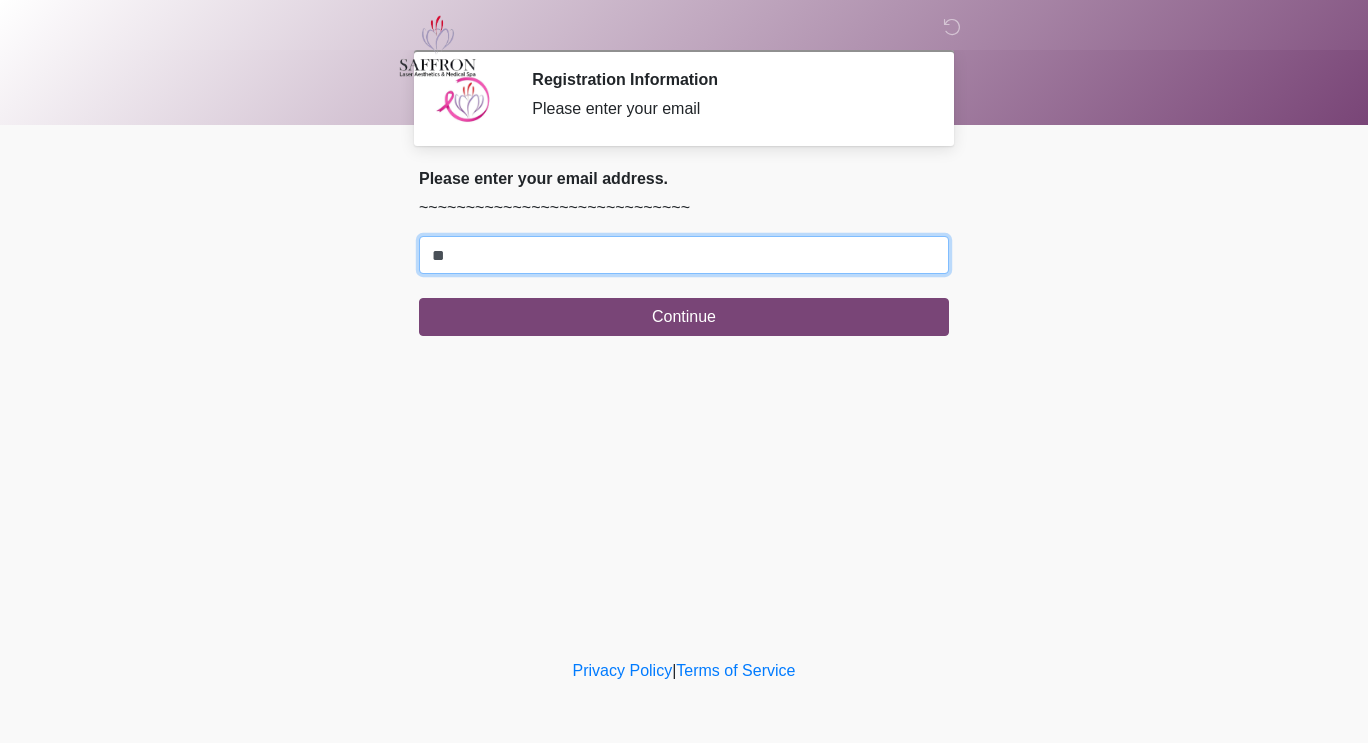 click on "**" at bounding box center [684, 255] 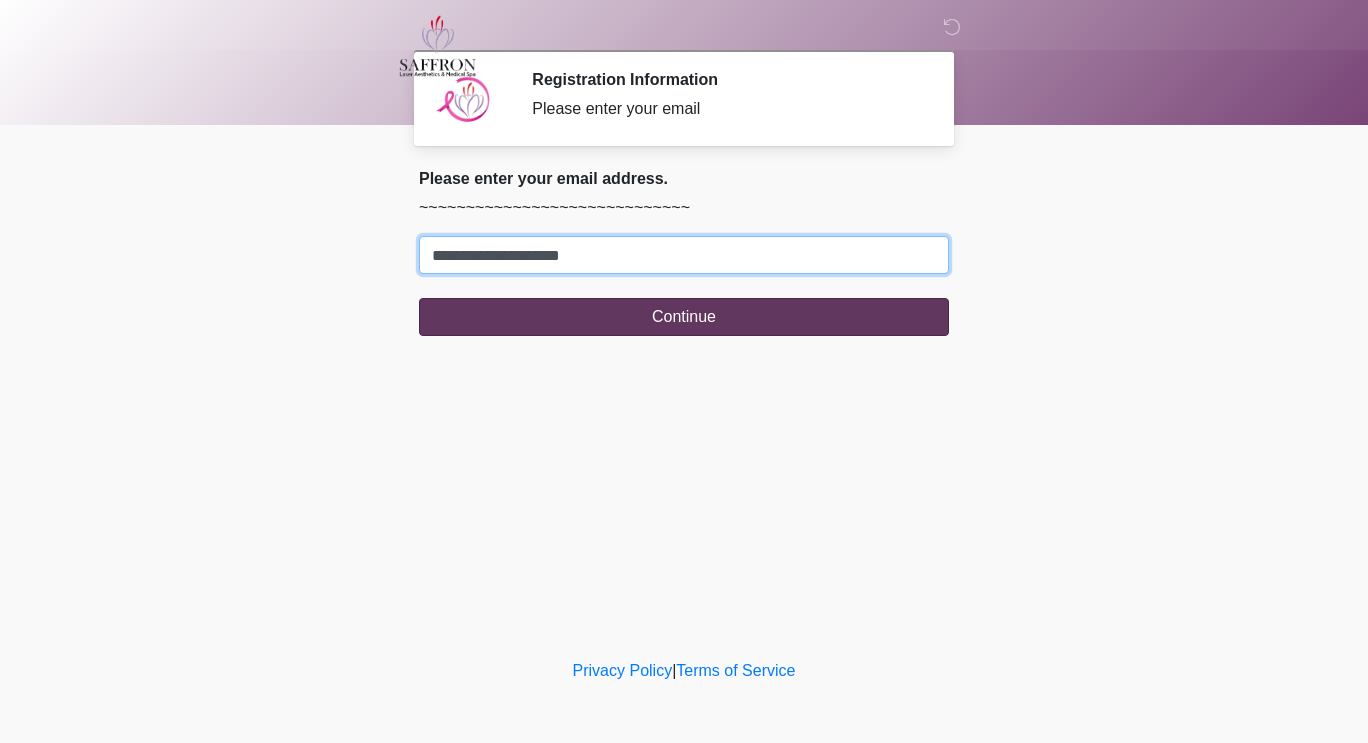 type on "**********" 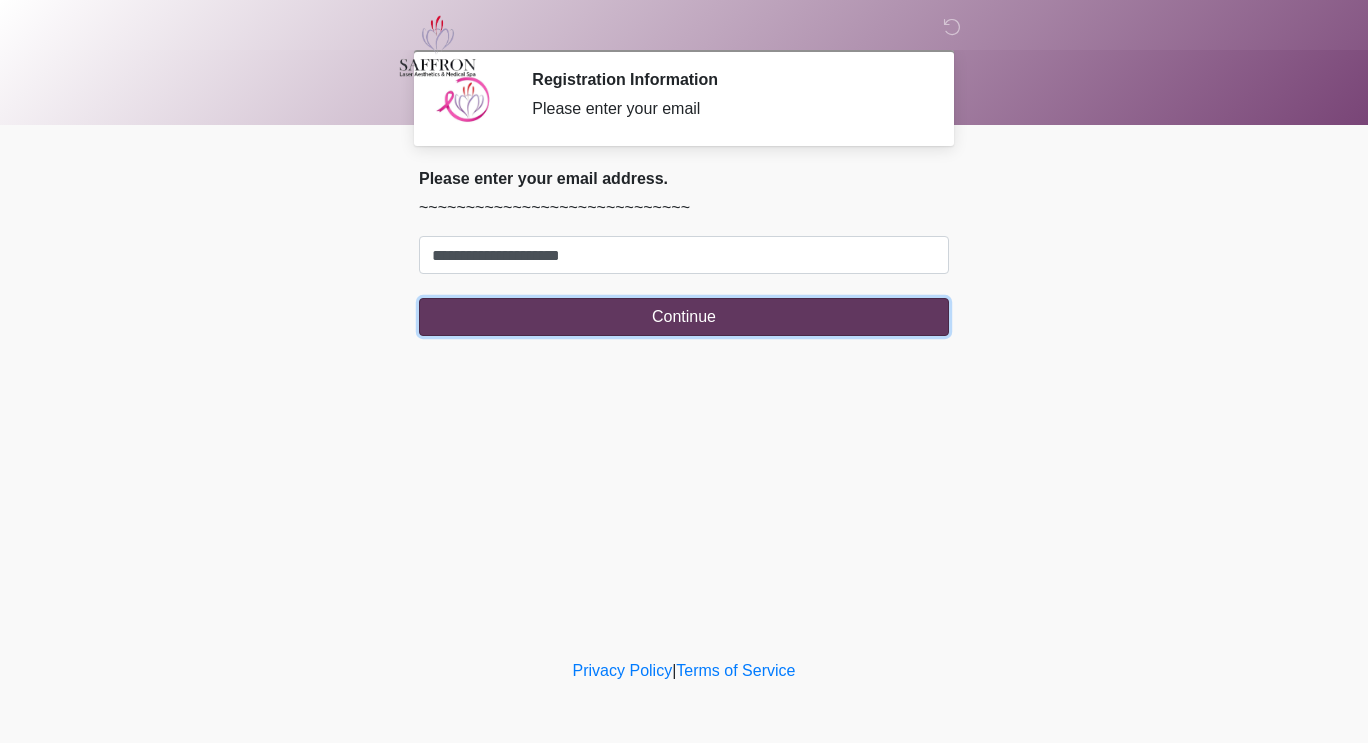 click on "Continue" at bounding box center (684, 317) 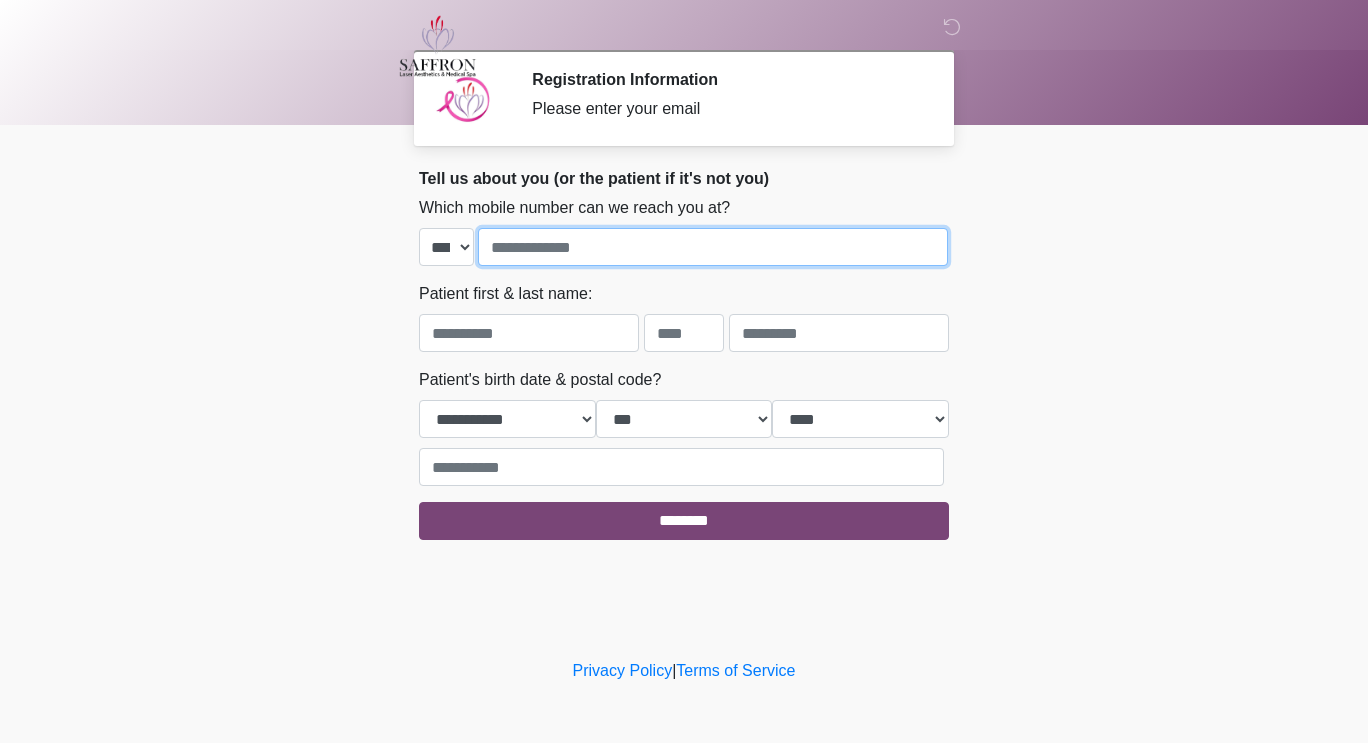 click at bounding box center (713, 247) 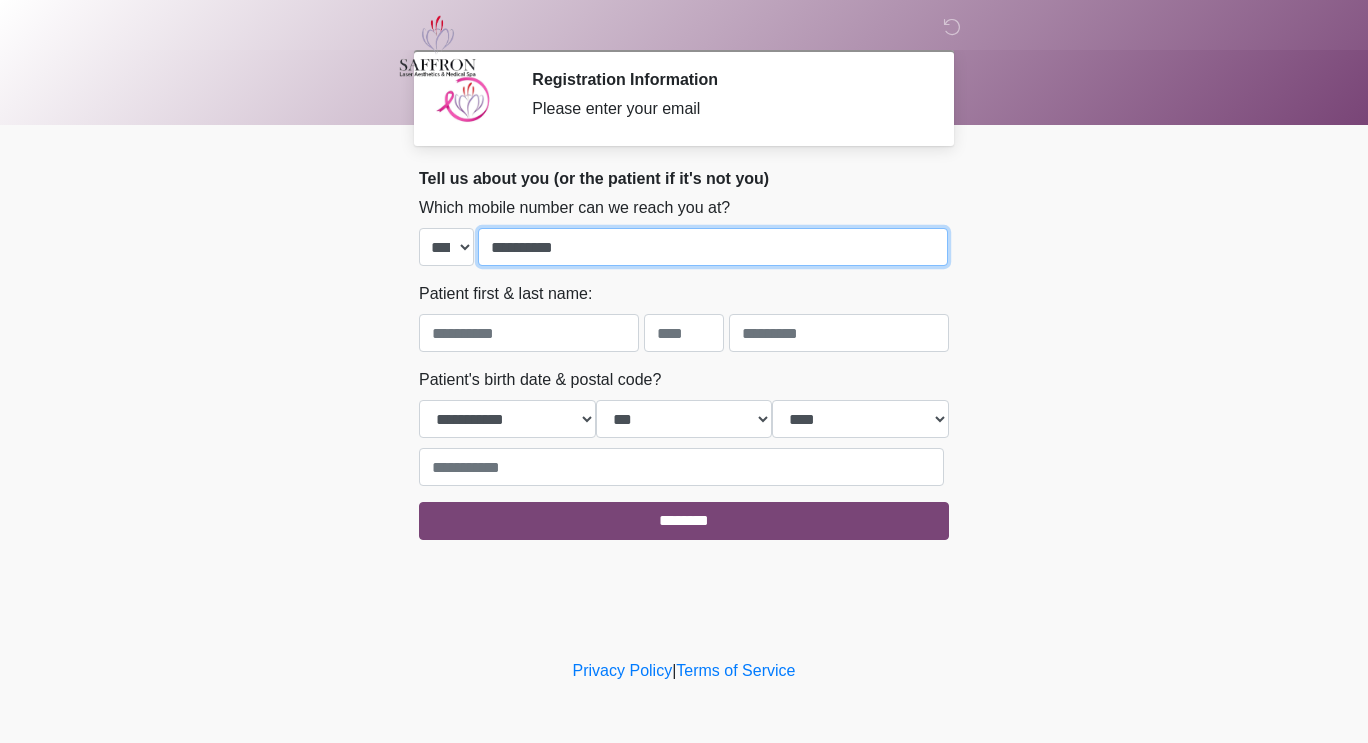type on "**********" 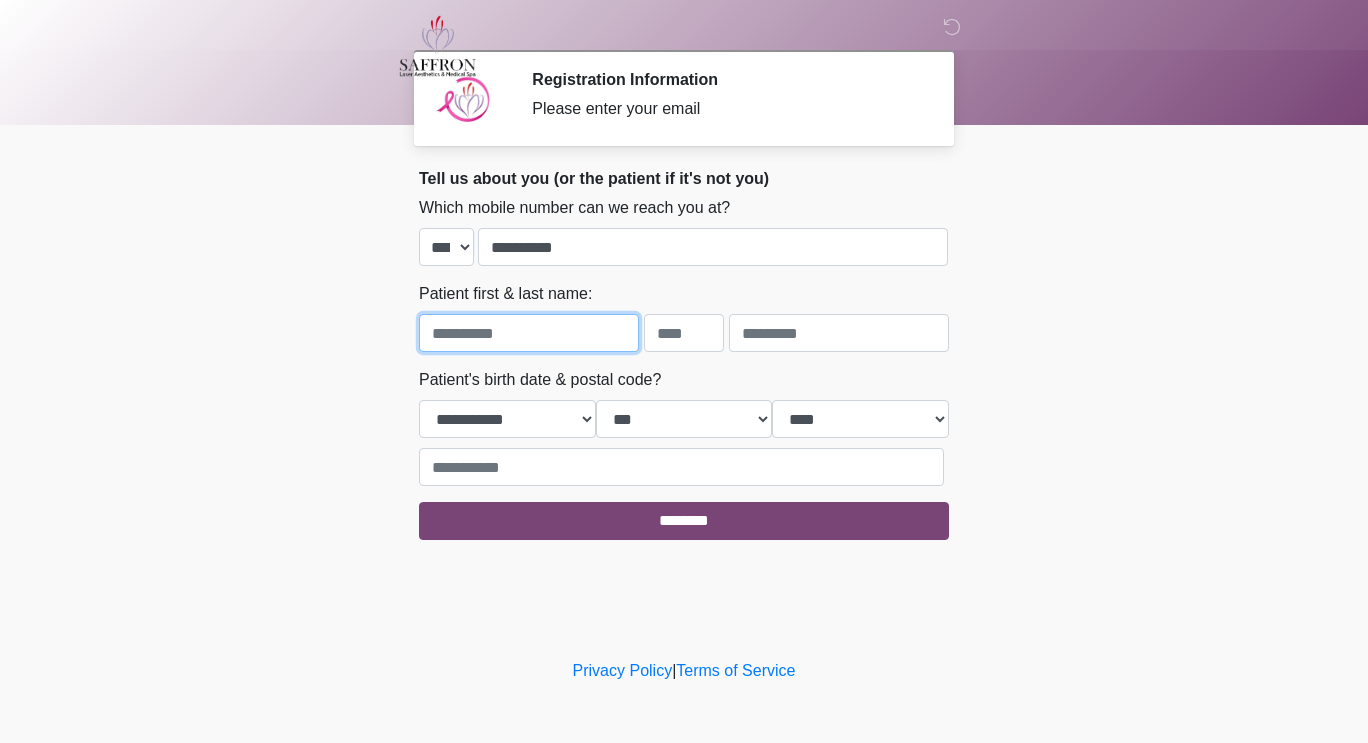 click at bounding box center [529, 333] 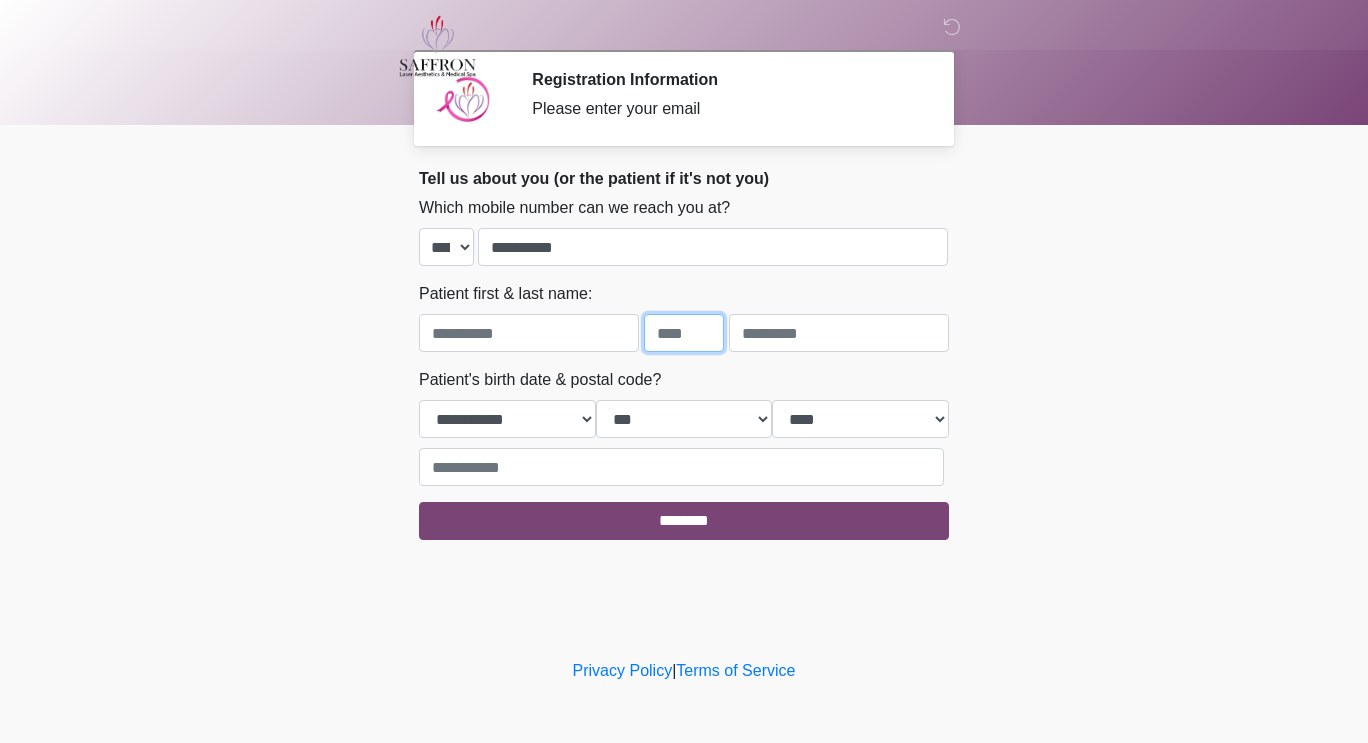 click at bounding box center (684, 333) 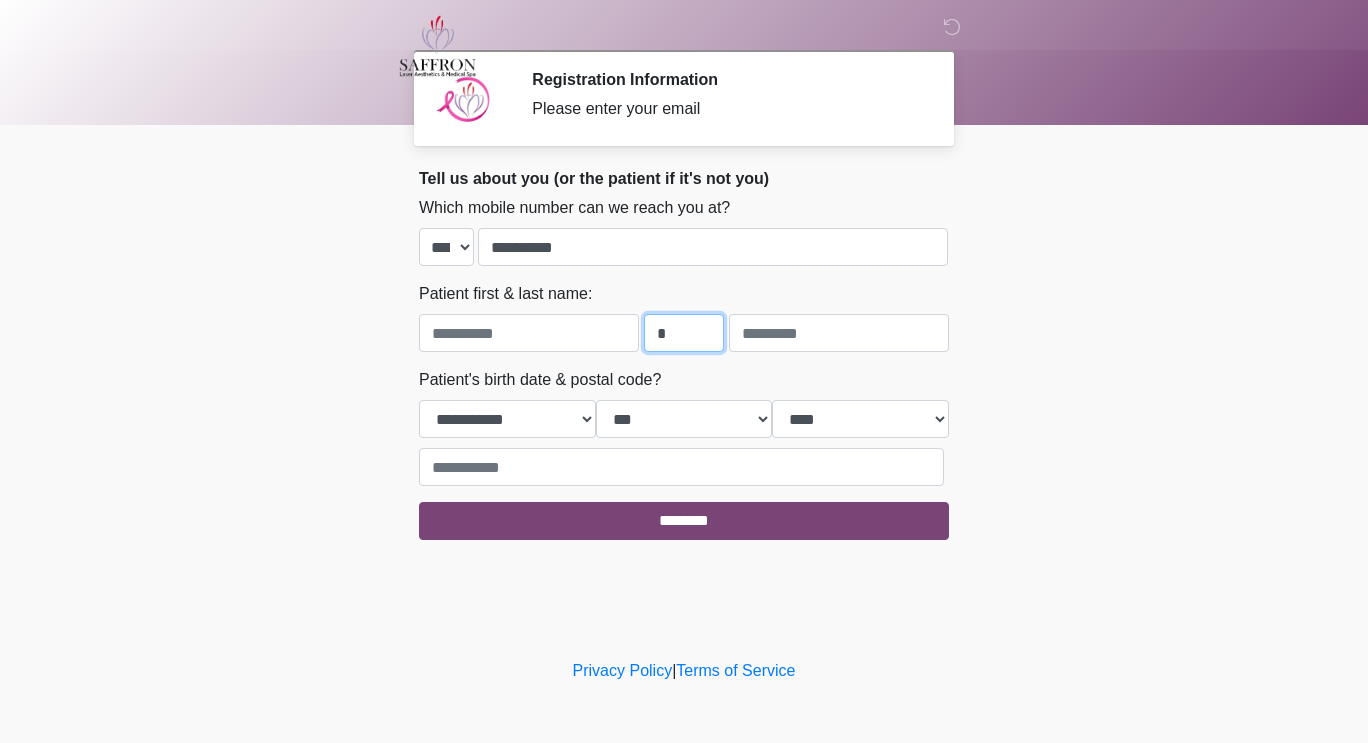 type on "*" 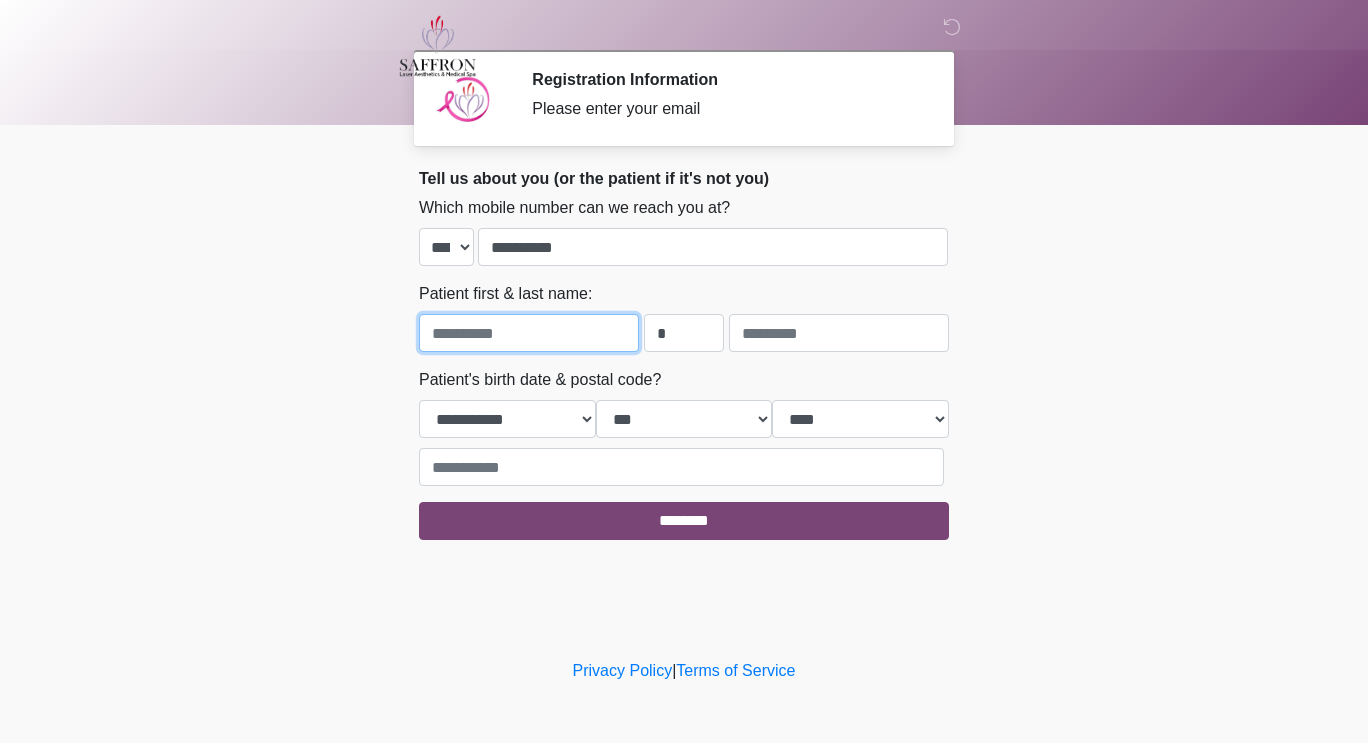 click at bounding box center (529, 333) 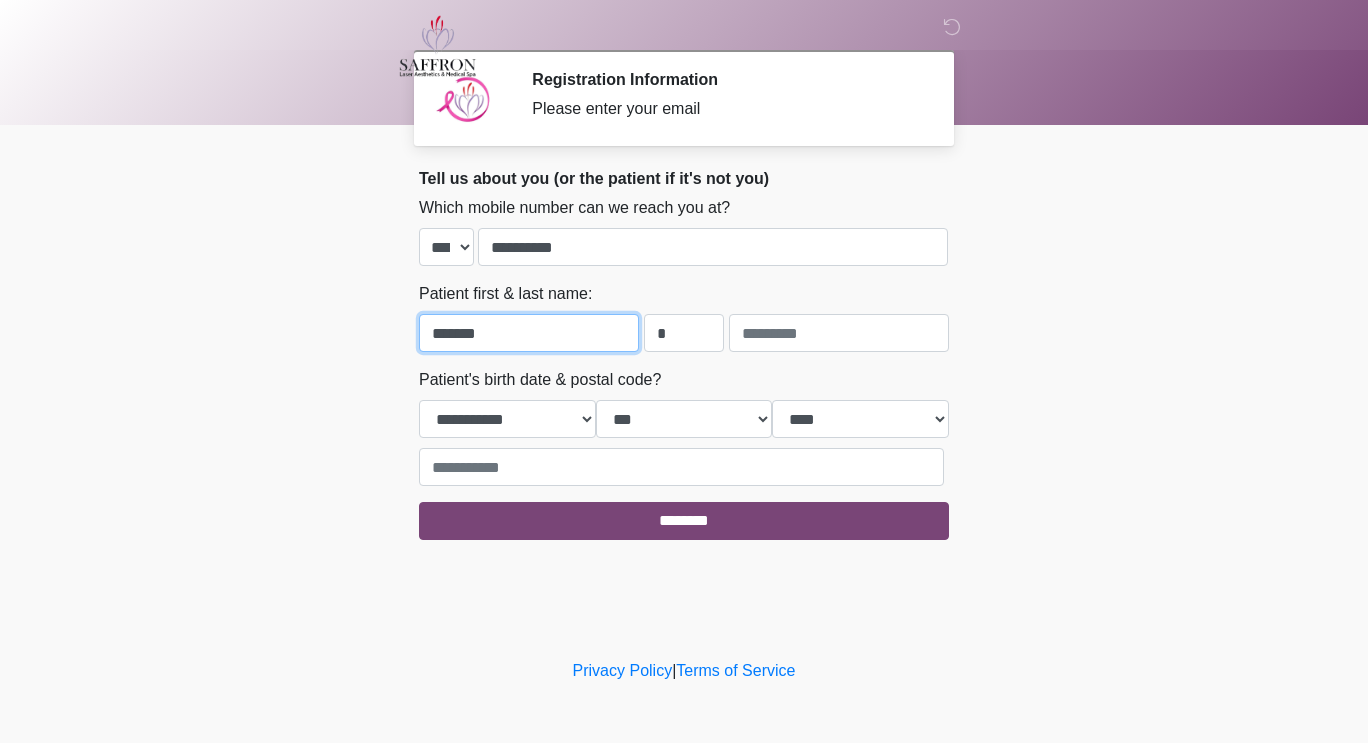type on "*******" 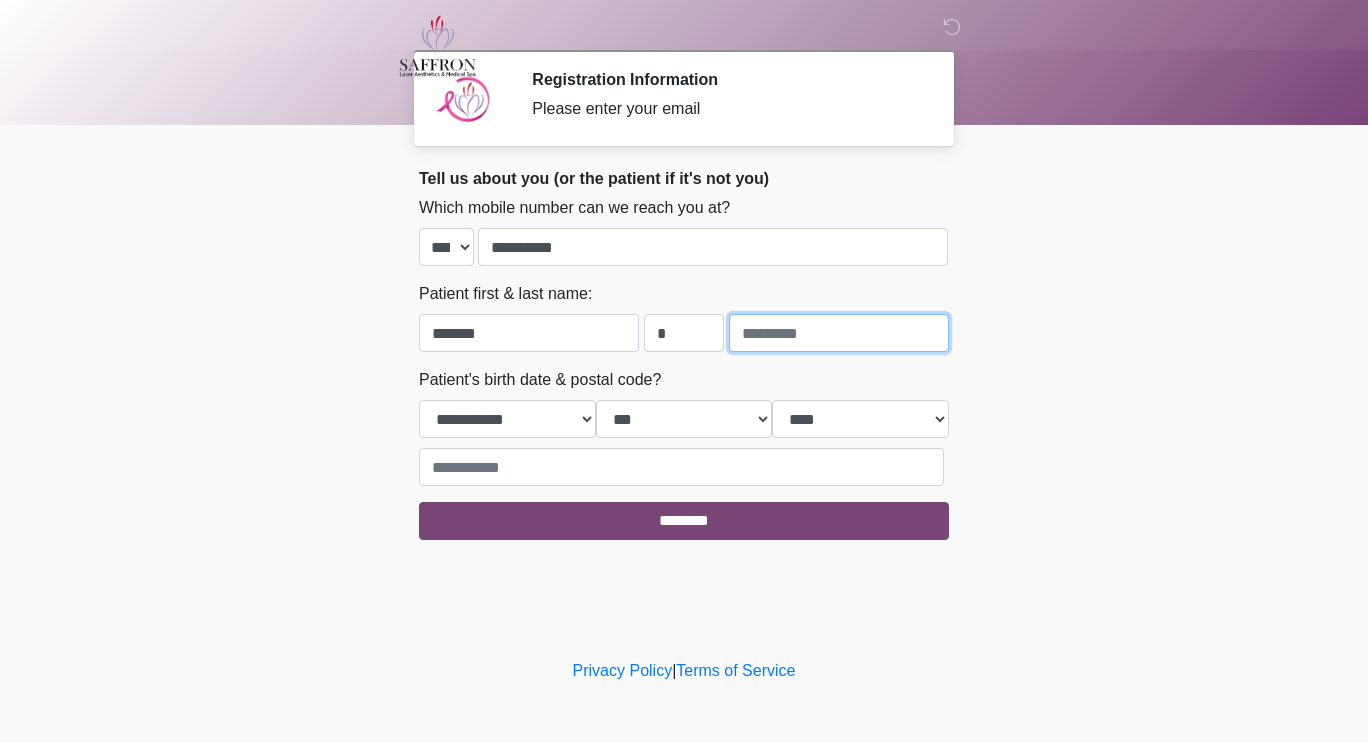 click at bounding box center (839, 333) 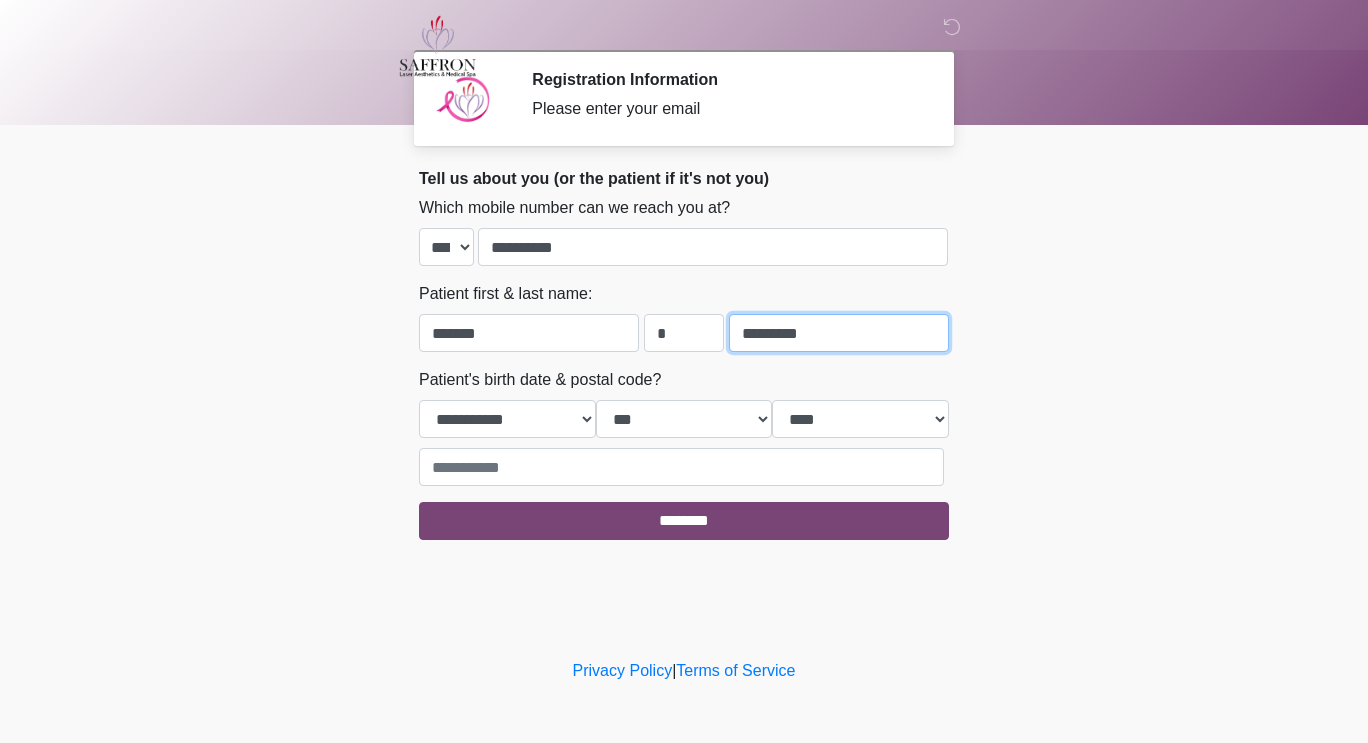 type on "*********" 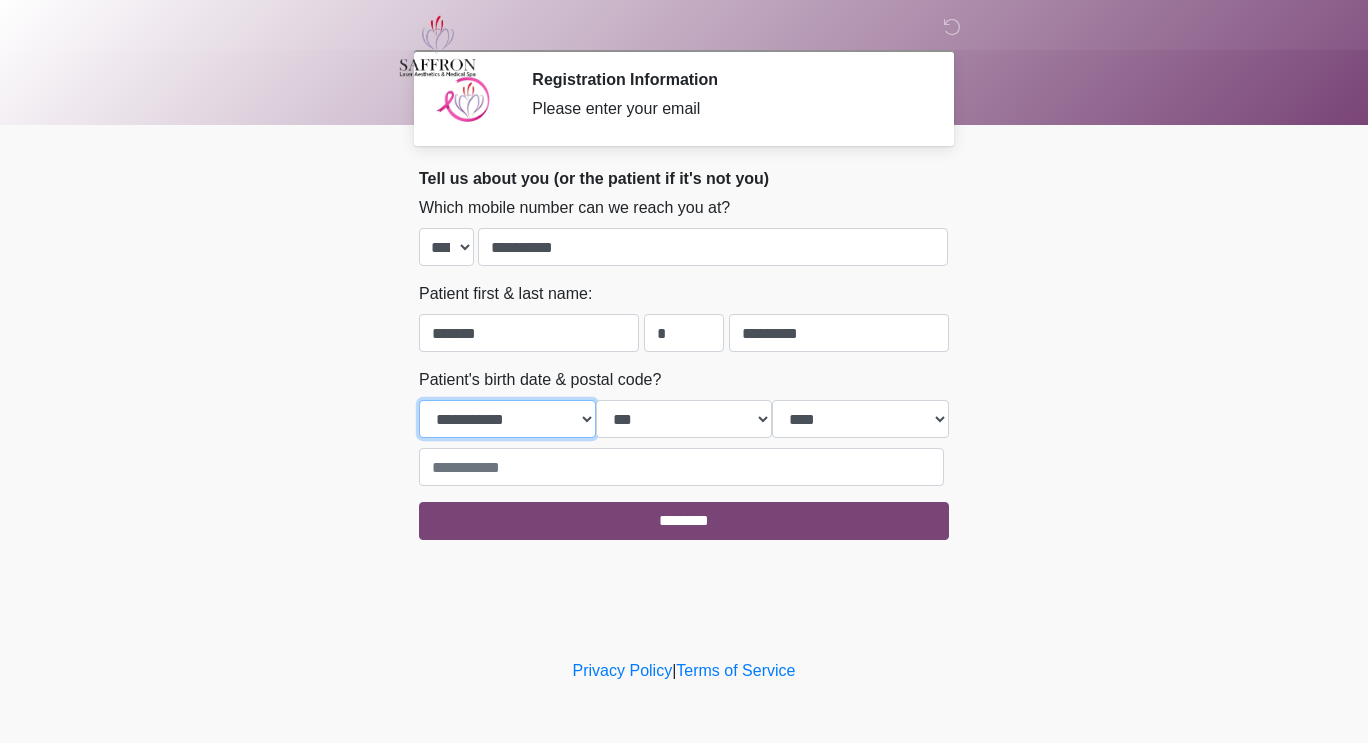 click on "**********" at bounding box center (507, 419) 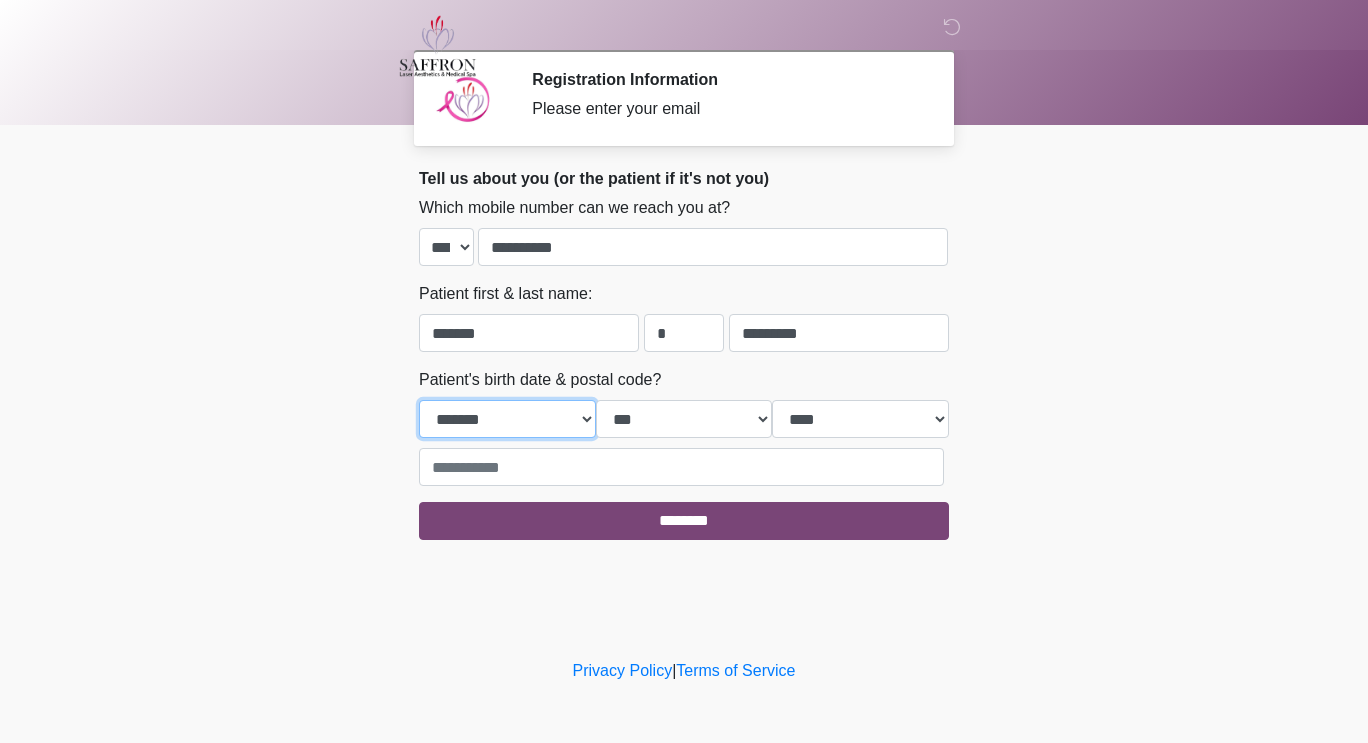 click on "**********" at bounding box center (507, 419) 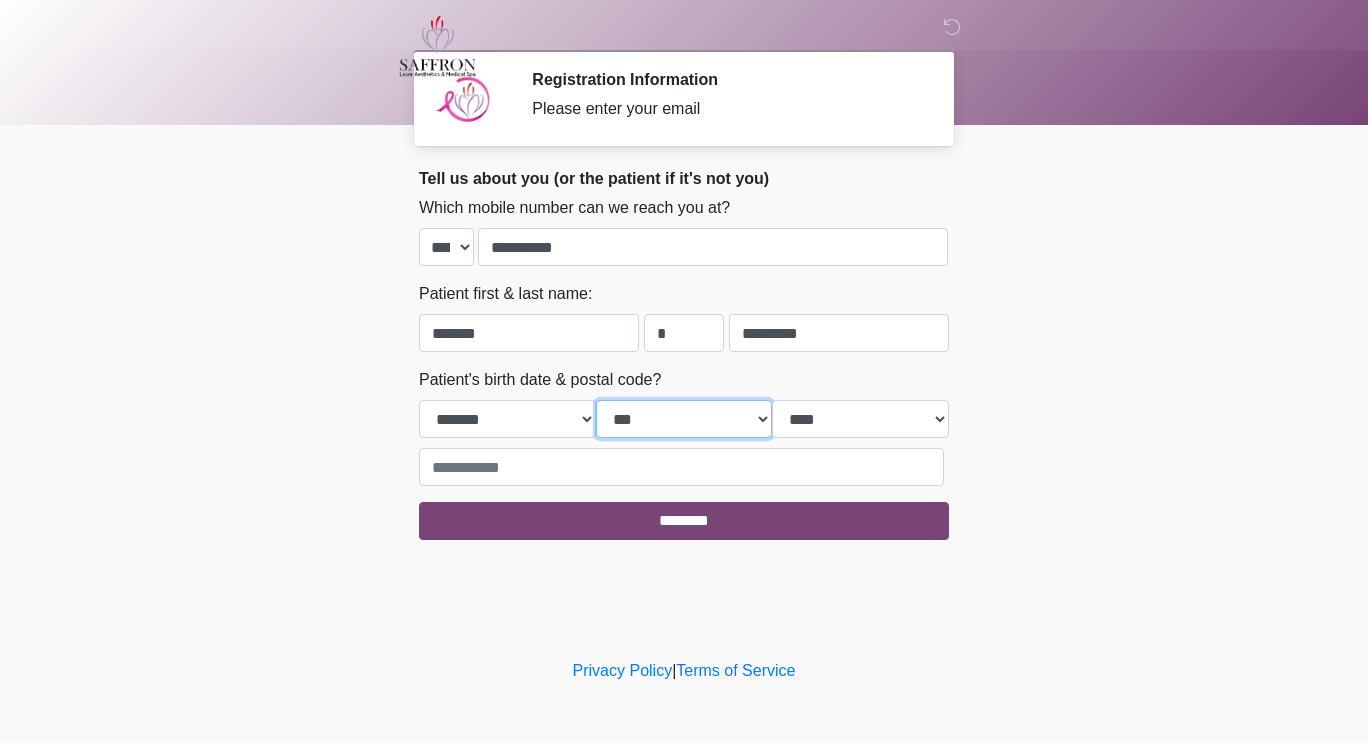 click on "***
*
*
*
*
*
*
*
*
*
**
**
**
**
**
**
**
**
**
**
**
**
**
**
**
**
**
**
**
**
**
**" at bounding box center (684, 419) 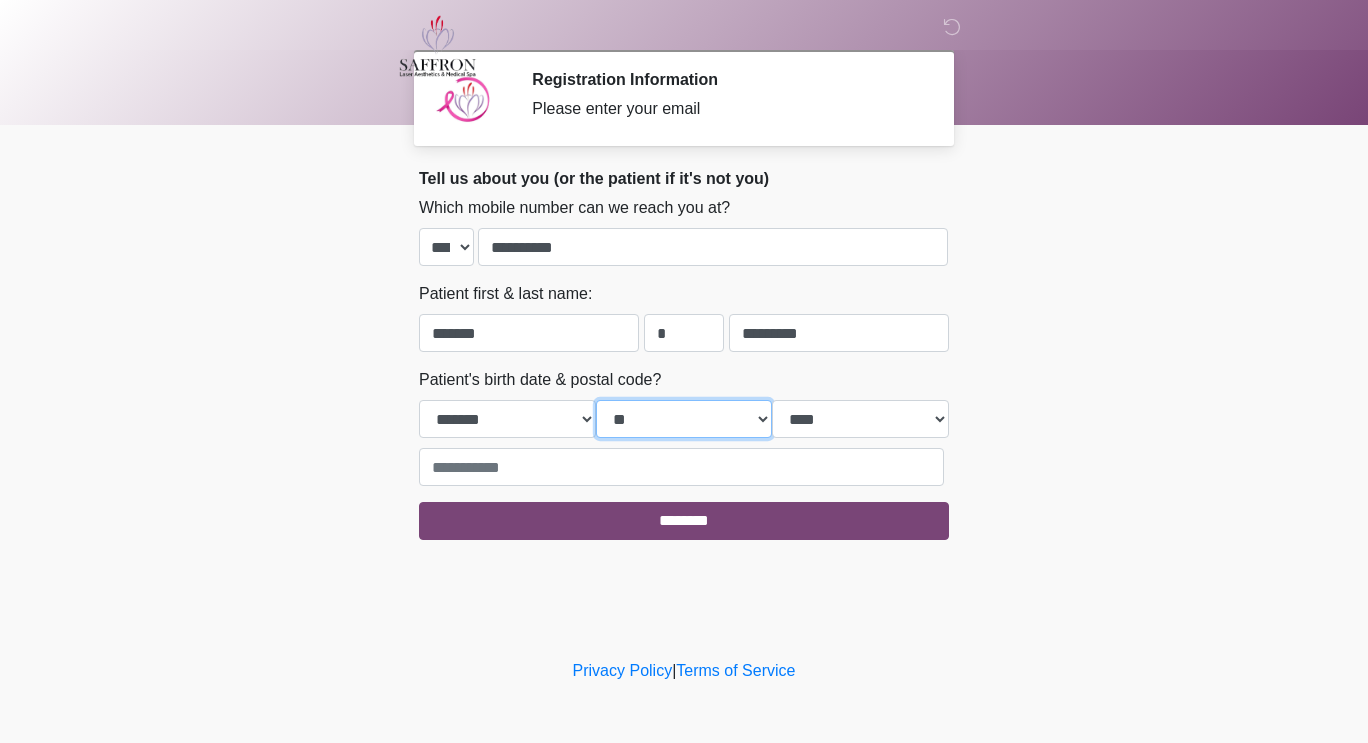 click on "***
*
*
*
*
*
*
*
*
*
**
**
**
**
**
**
**
**
**
**
**
**
**
**
**
**
**
**
**
**
**
**" at bounding box center (684, 419) 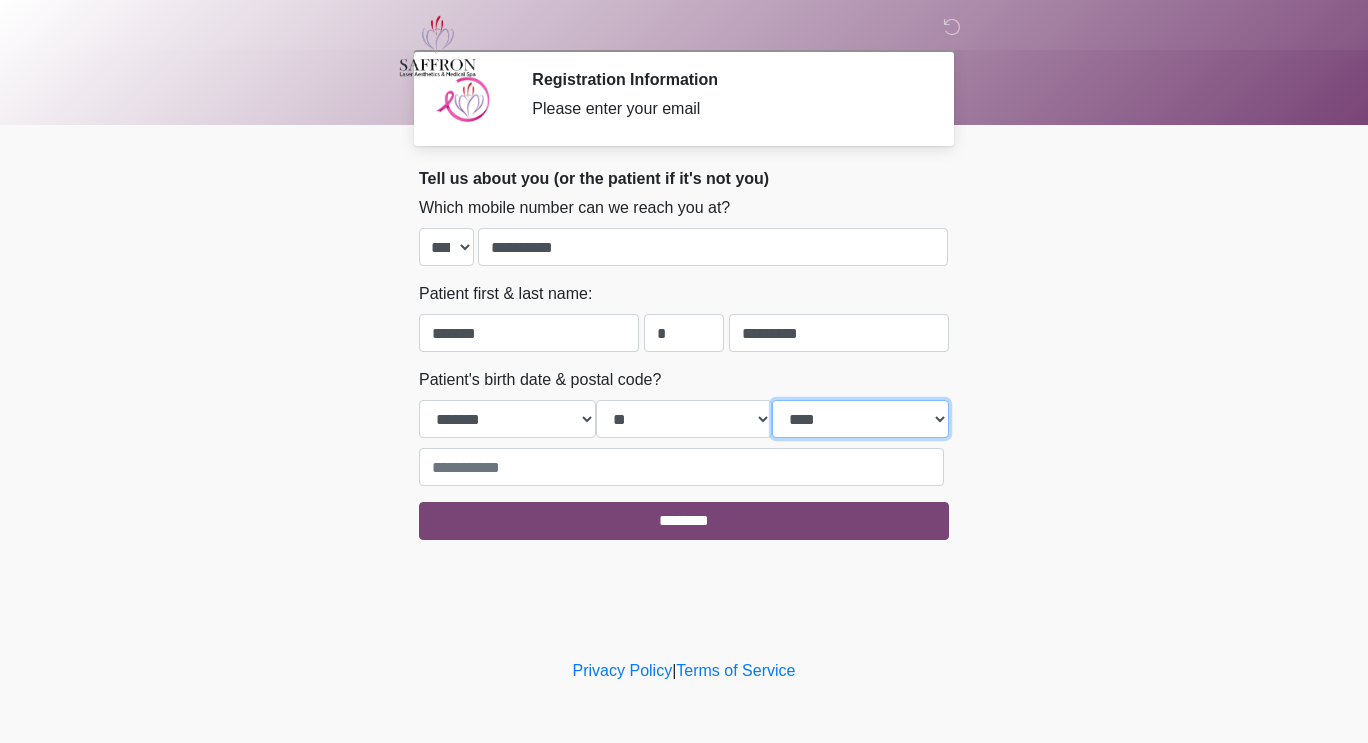 click on "****
****
****
****
****
****
****
****
****
****
****
****
****
****
****
****
****
****
****
****
****
****
****
****
****
****
****
****
****
****
****
****
****
****
****
****
****
****
****
****
****
****
****
****
****
****
****
****
****
****
****
****
****
****
****
****
****
****
****
****
****
****
****
****
****
****
****
****
****
****
****
****
****
****
****
****
****
****
****
****
****
****
****
****
****
****
****
****
****
****
****
****
****
****
****
****
****
****
****
****
****
****" at bounding box center (860, 419) 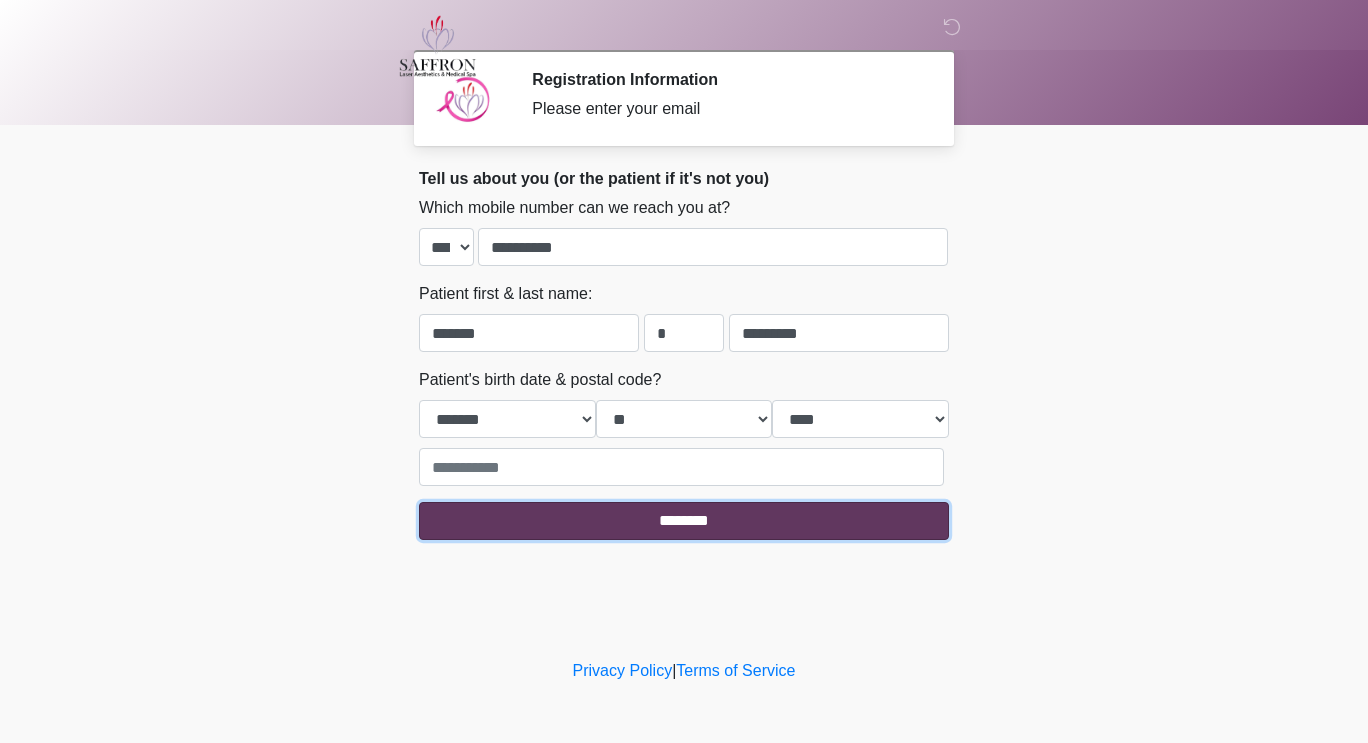 click on "********" at bounding box center [684, 521] 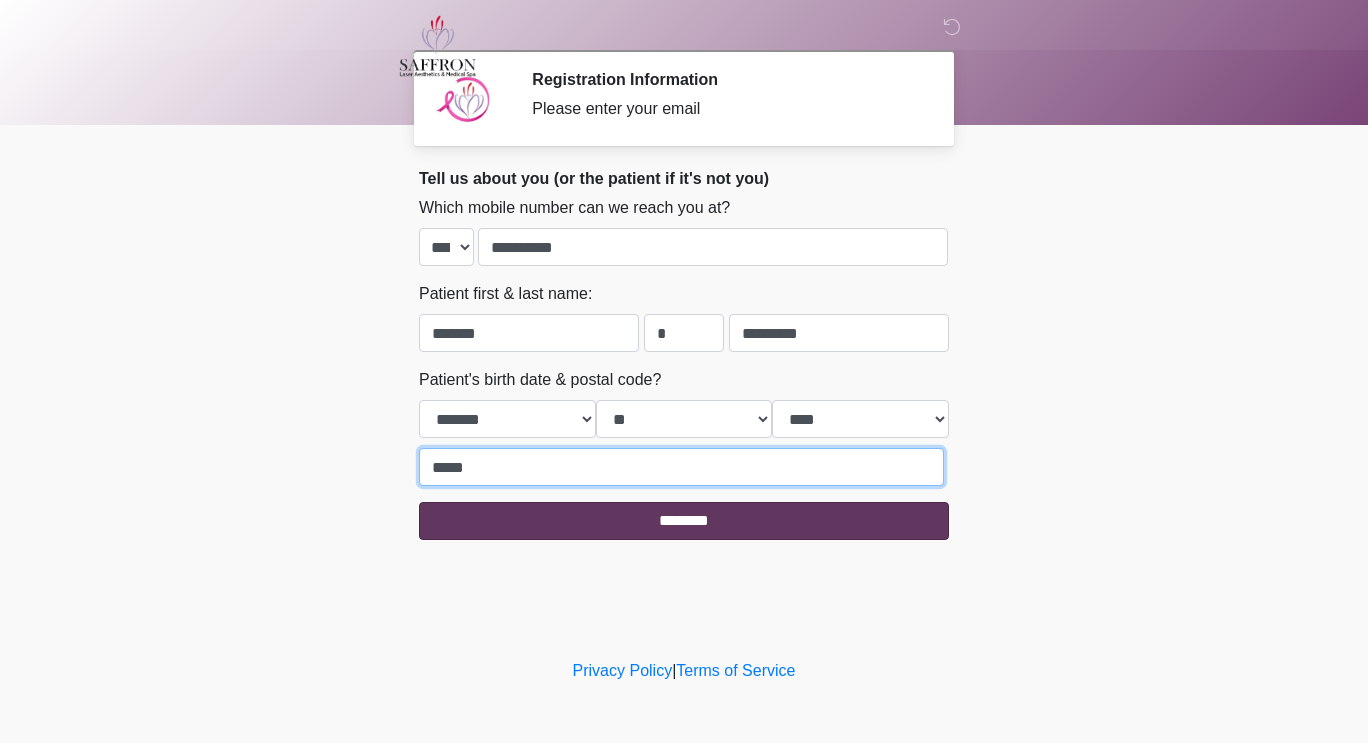 type on "*****" 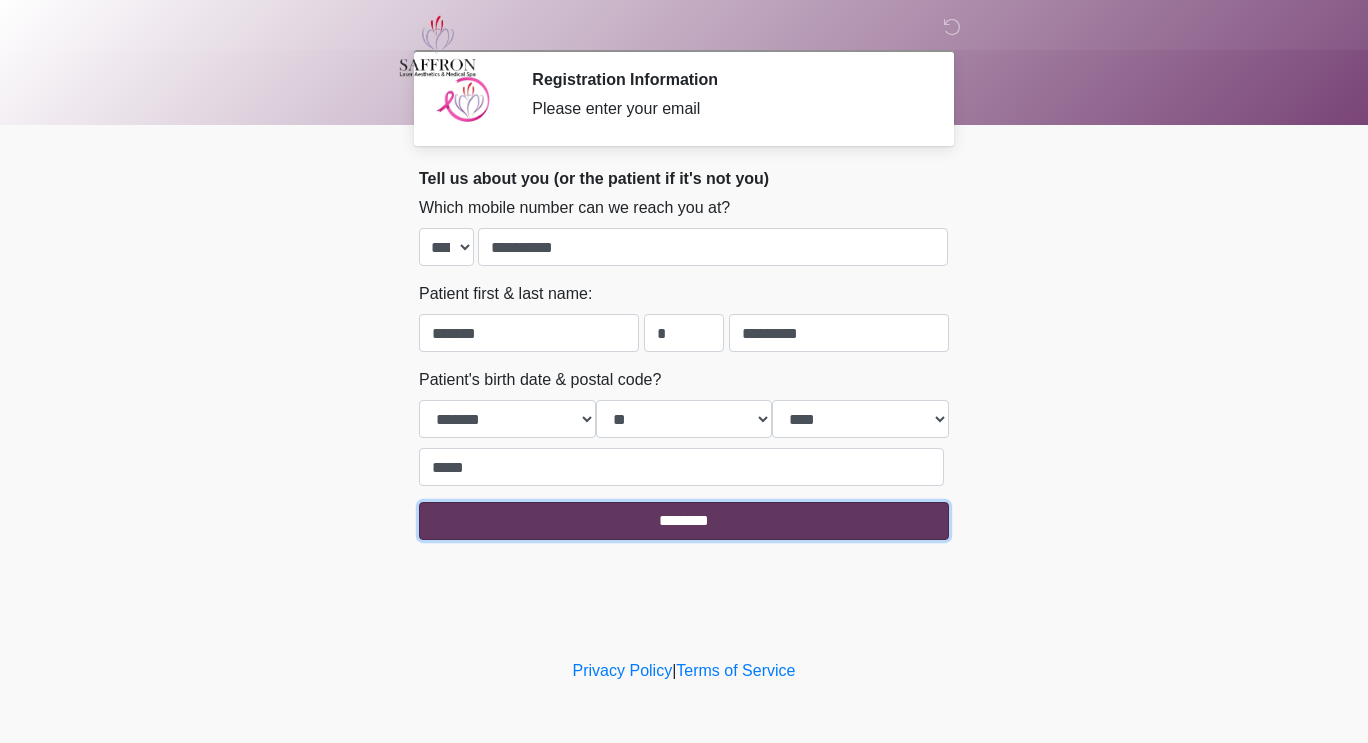 click on "********" at bounding box center (684, 521) 